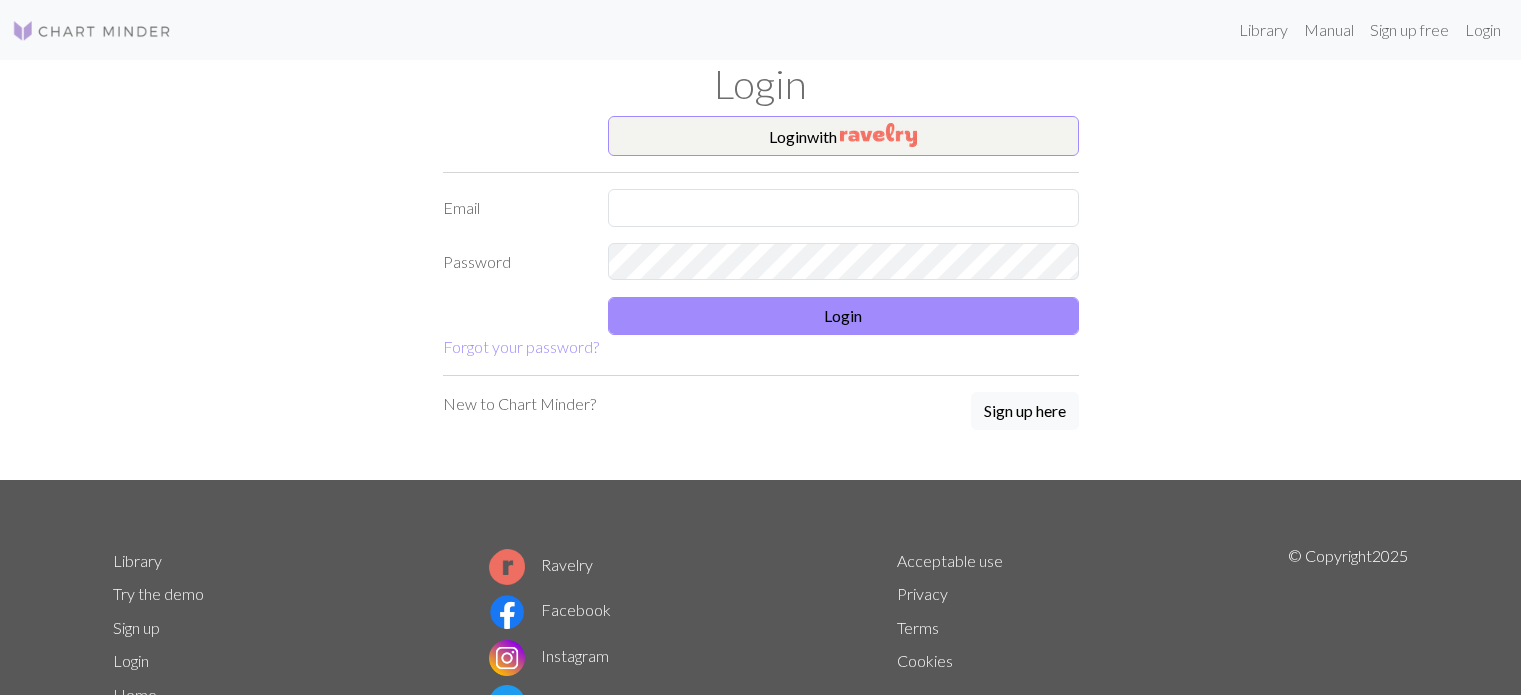 scroll, scrollTop: 0, scrollLeft: 0, axis: both 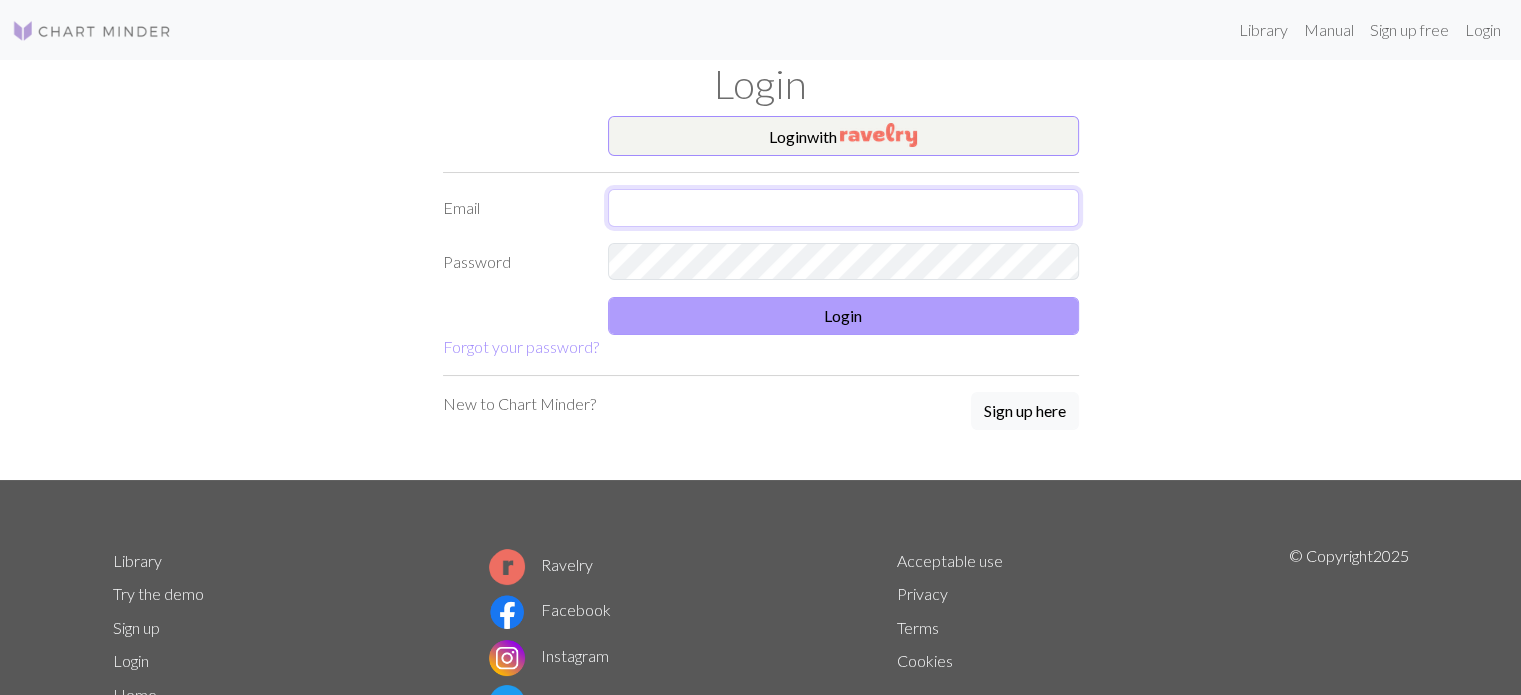 type on "[EMAIL]" 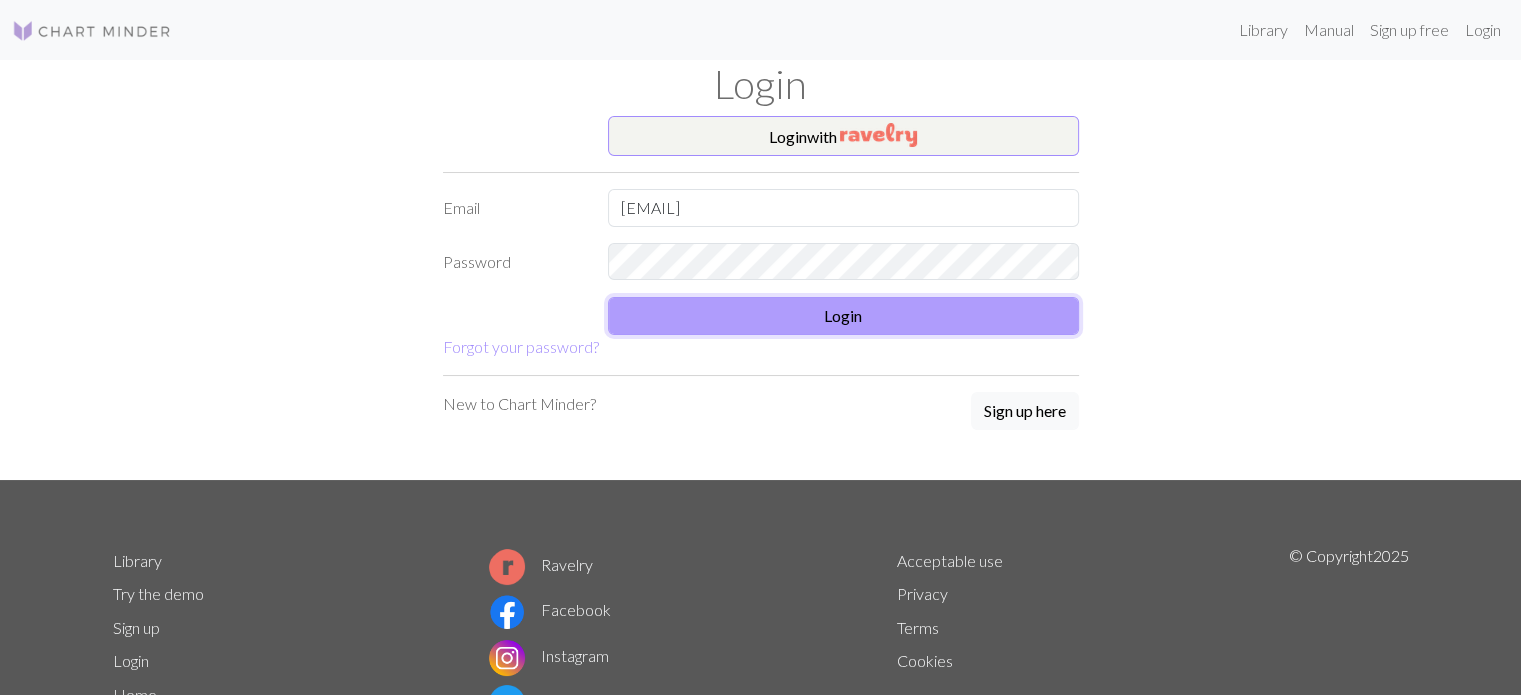 click on "Login" at bounding box center [843, 316] 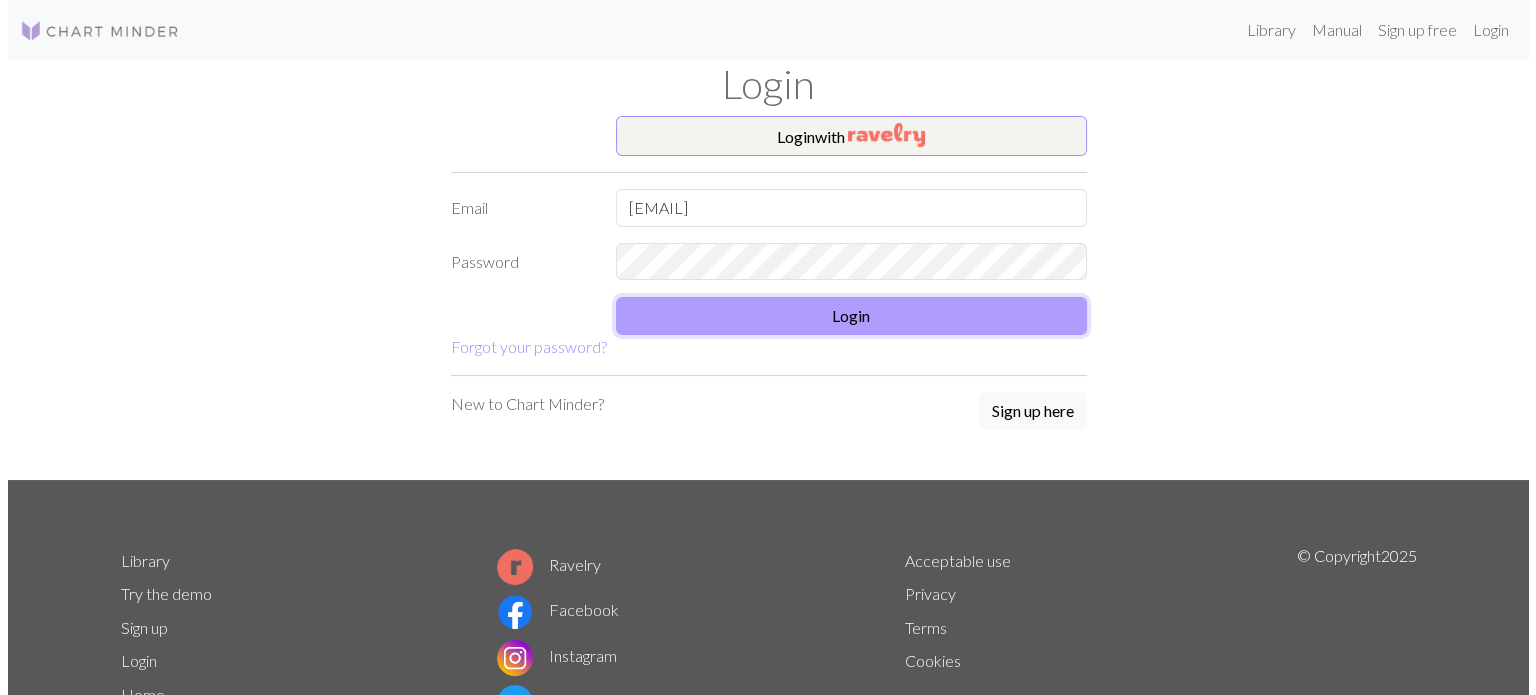 scroll, scrollTop: 0, scrollLeft: 0, axis: both 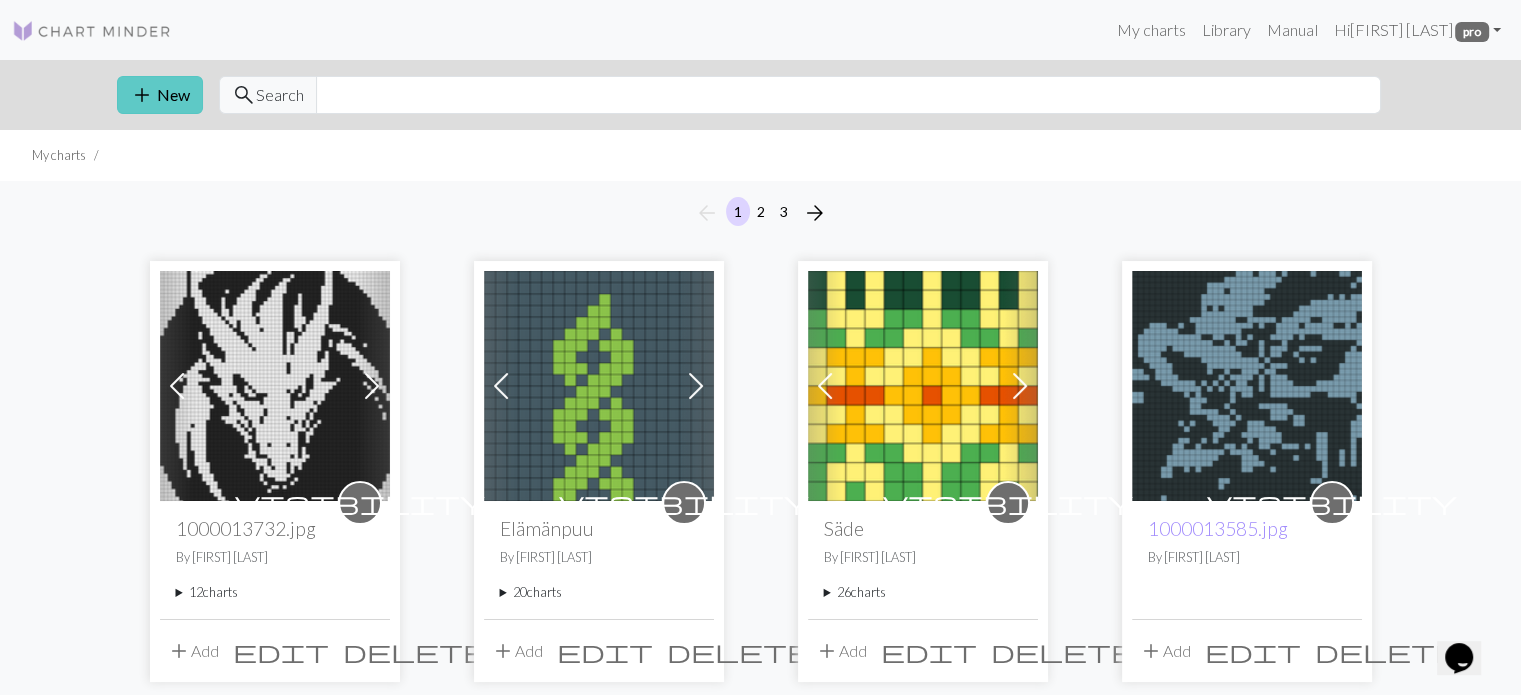 click on "add   New" at bounding box center [160, 95] 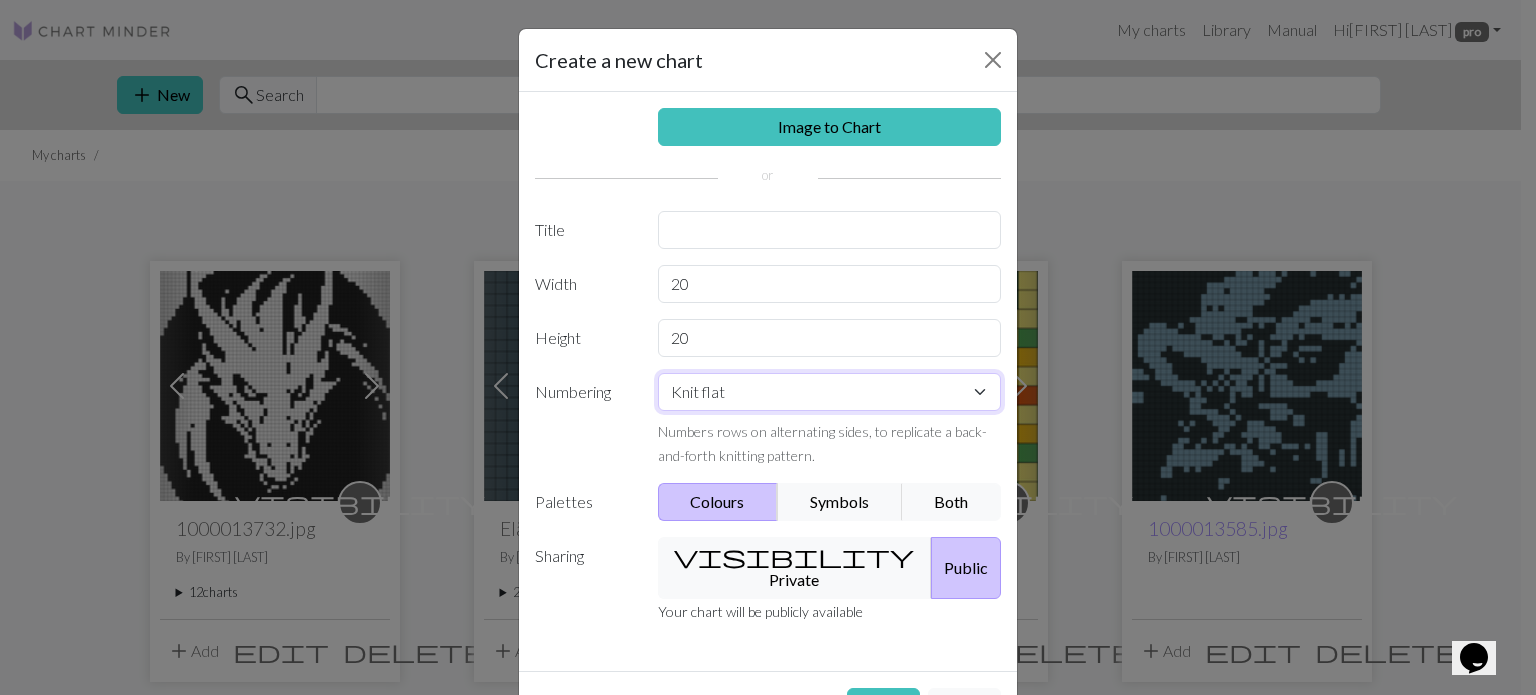 click on "Knit flat Knit in the round Lace knitting Cross stitch" at bounding box center [830, 392] 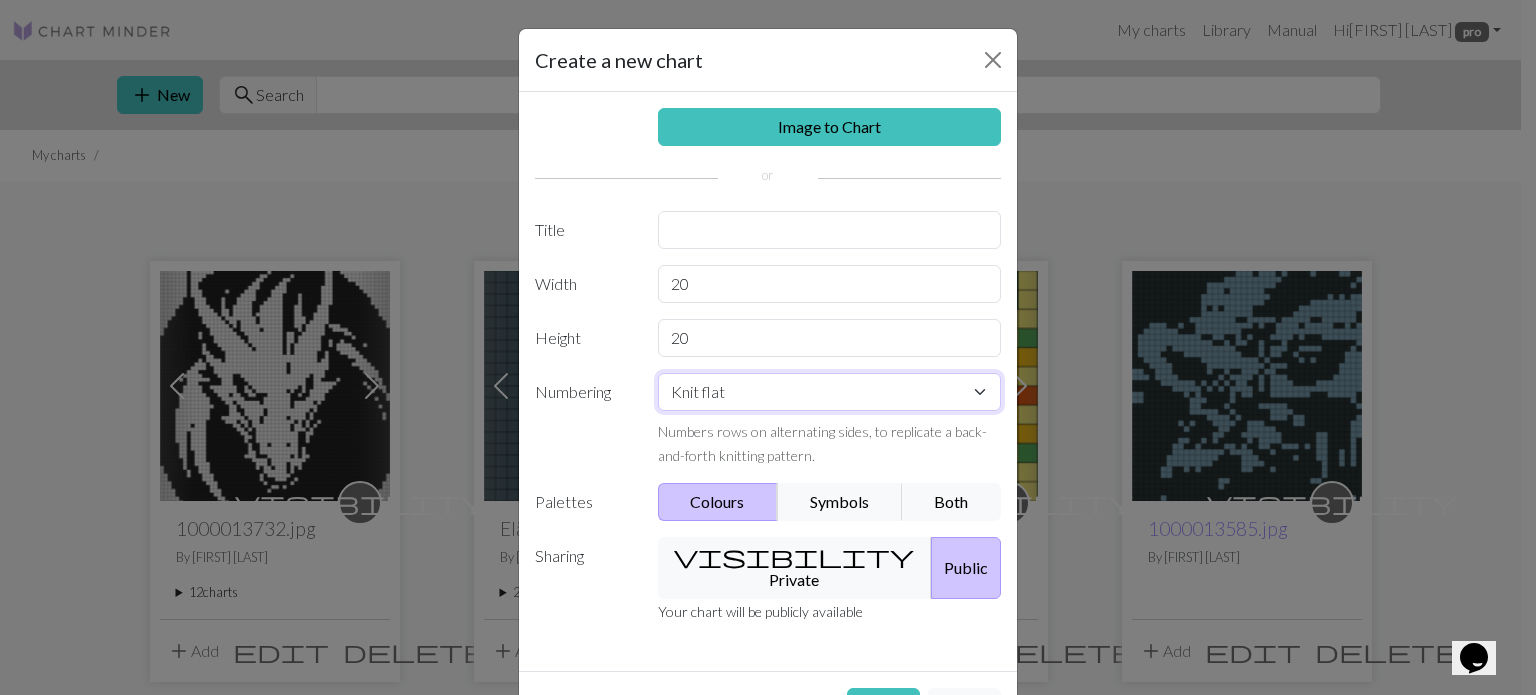 select on "round" 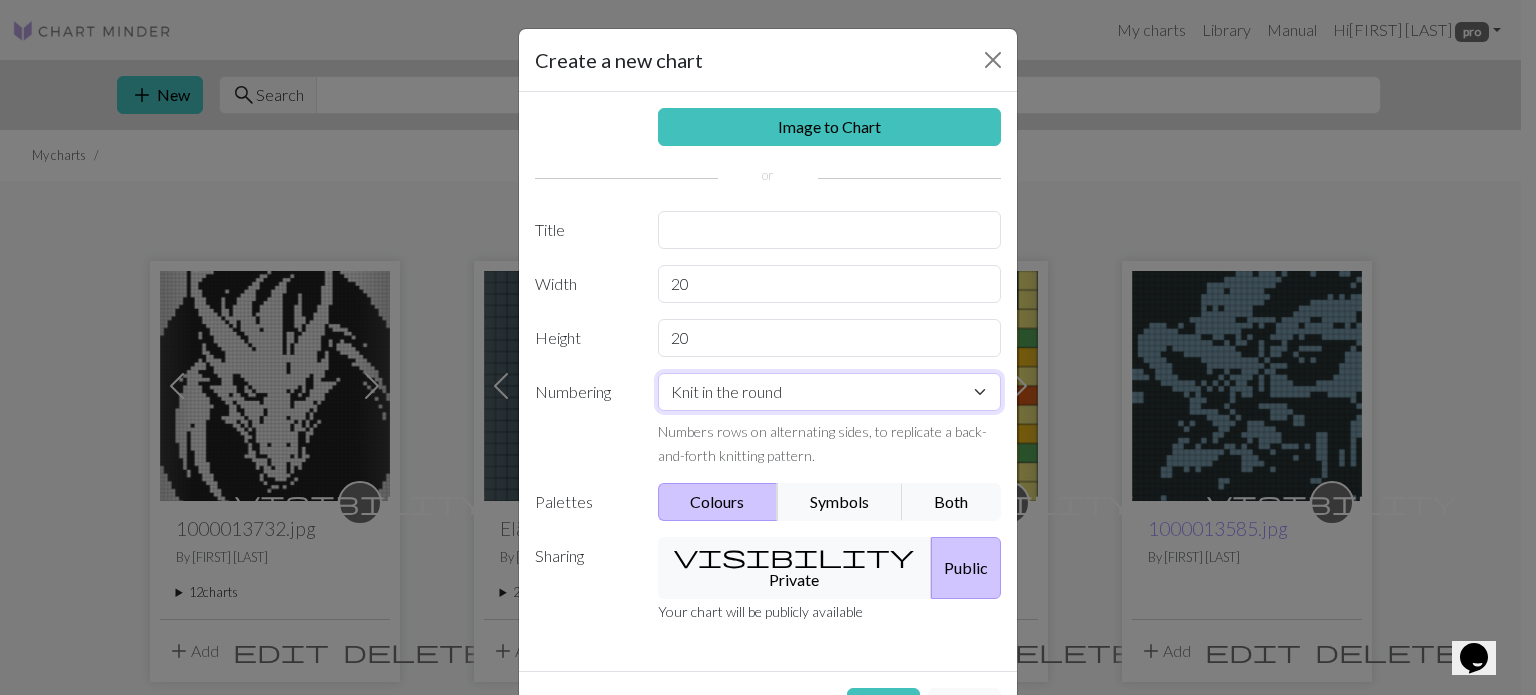 click on "Knit flat Knit in the round Lace knitting Cross stitch" at bounding box center [830, 392] 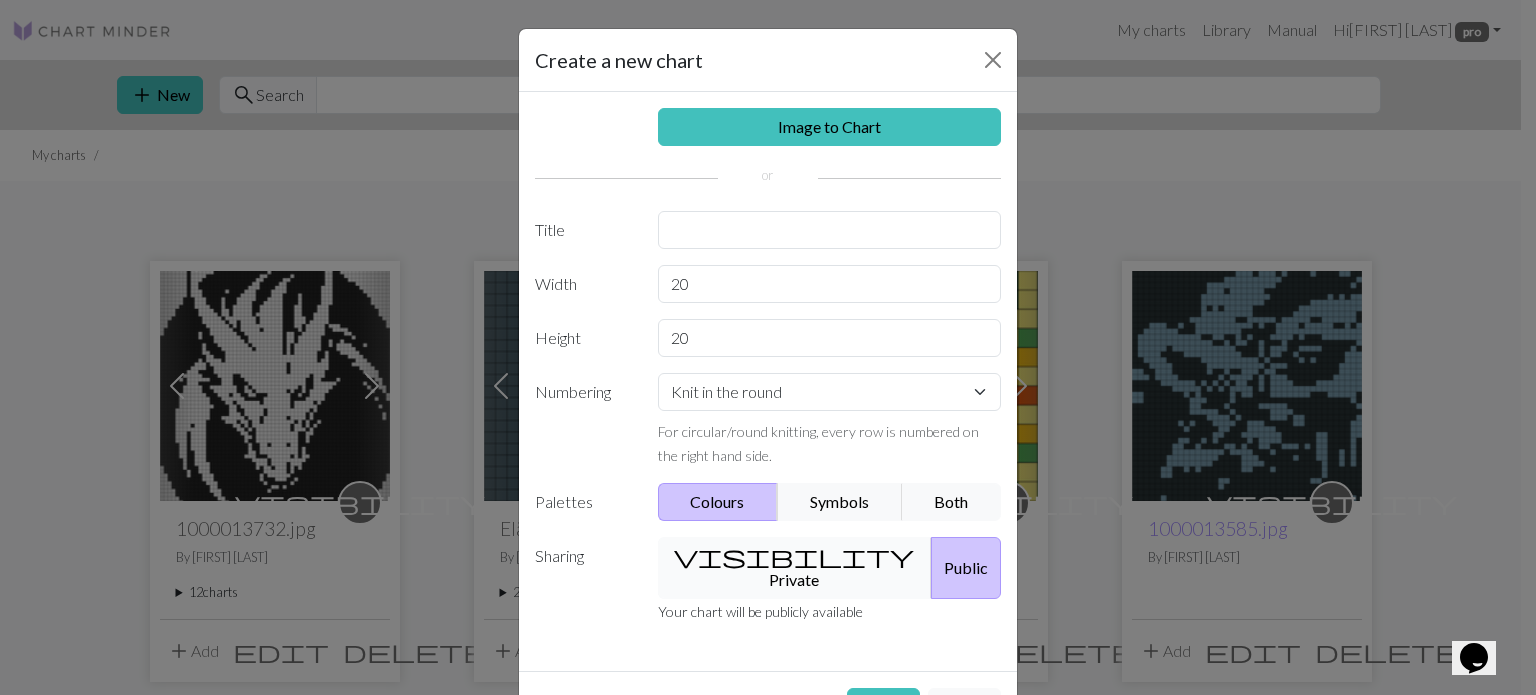 click on "visibility  Private" at bounding box center (795, 568) 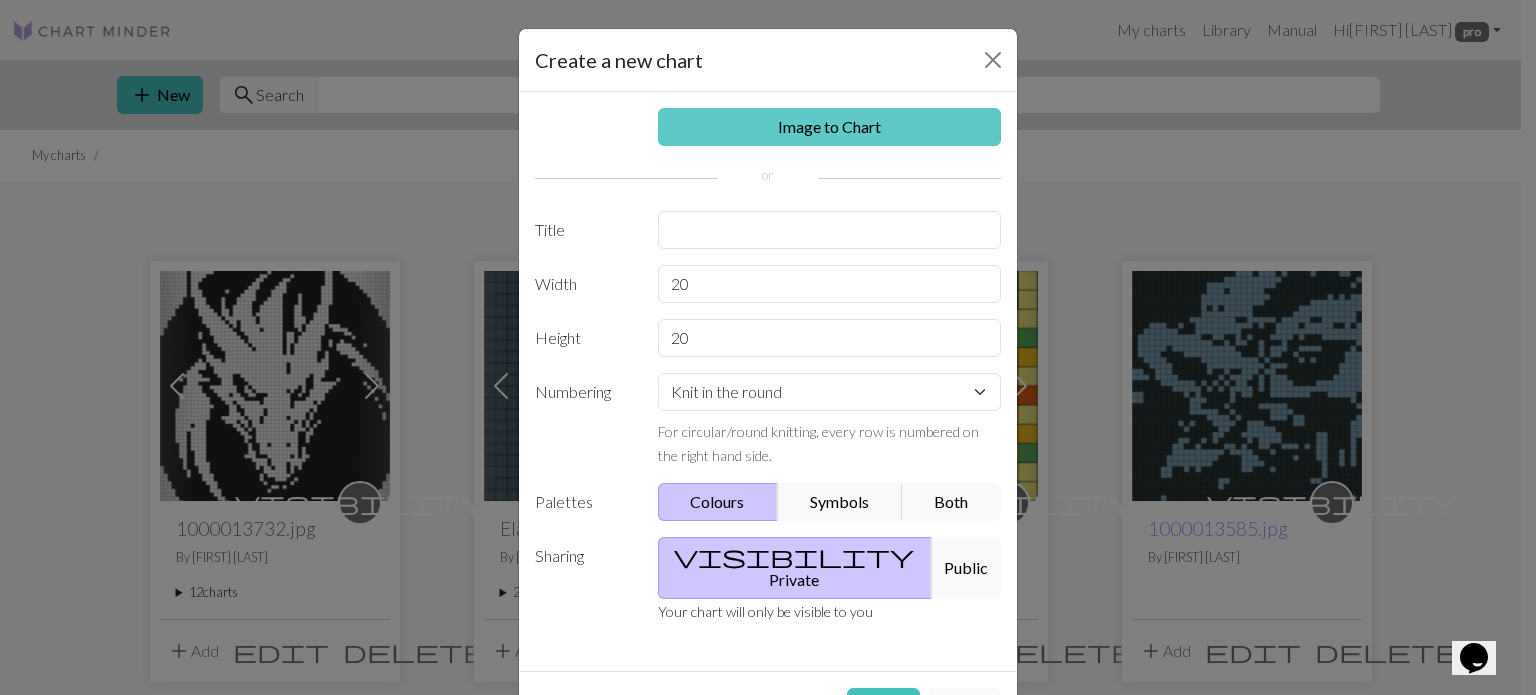 click on "Image to Chart" at bounding box center [830, 127] 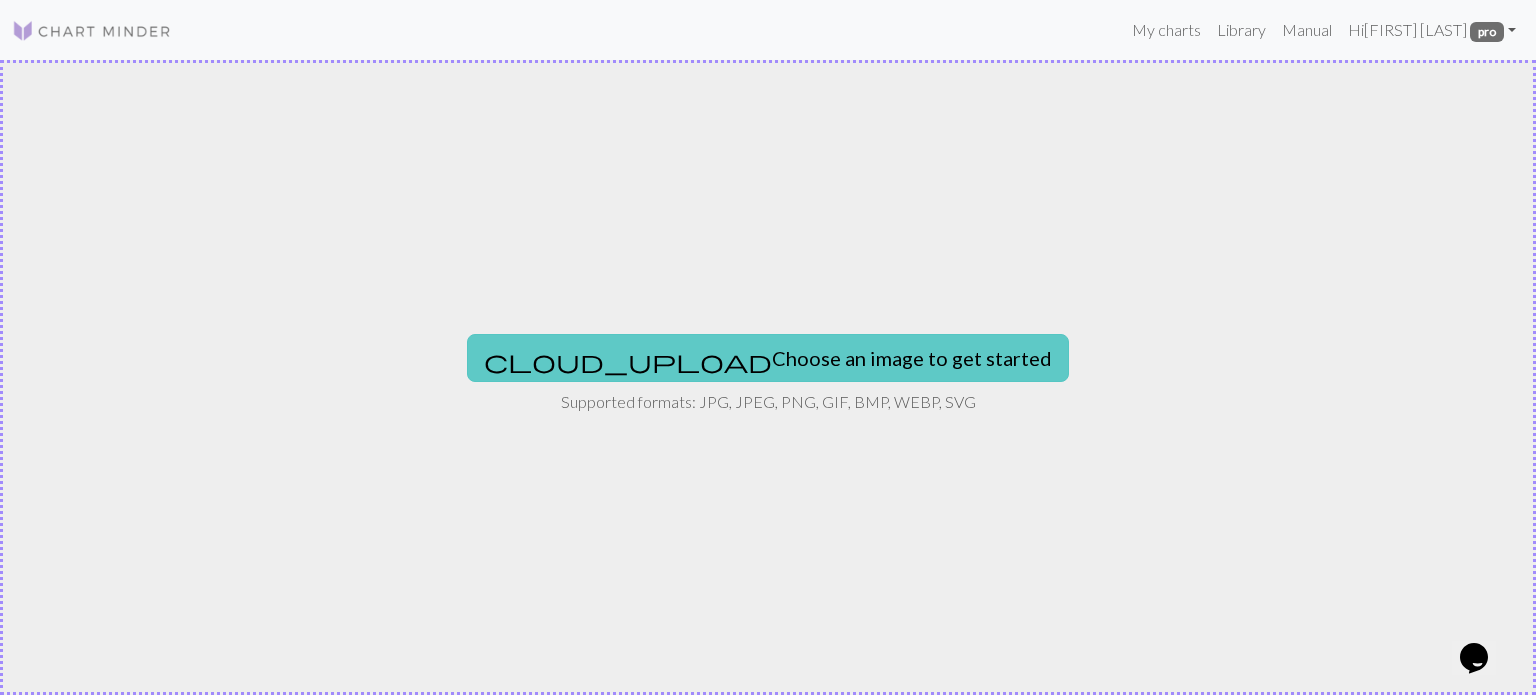 click on "cloud_upload  Choose an image to get started" at bounding box center (768, 358) 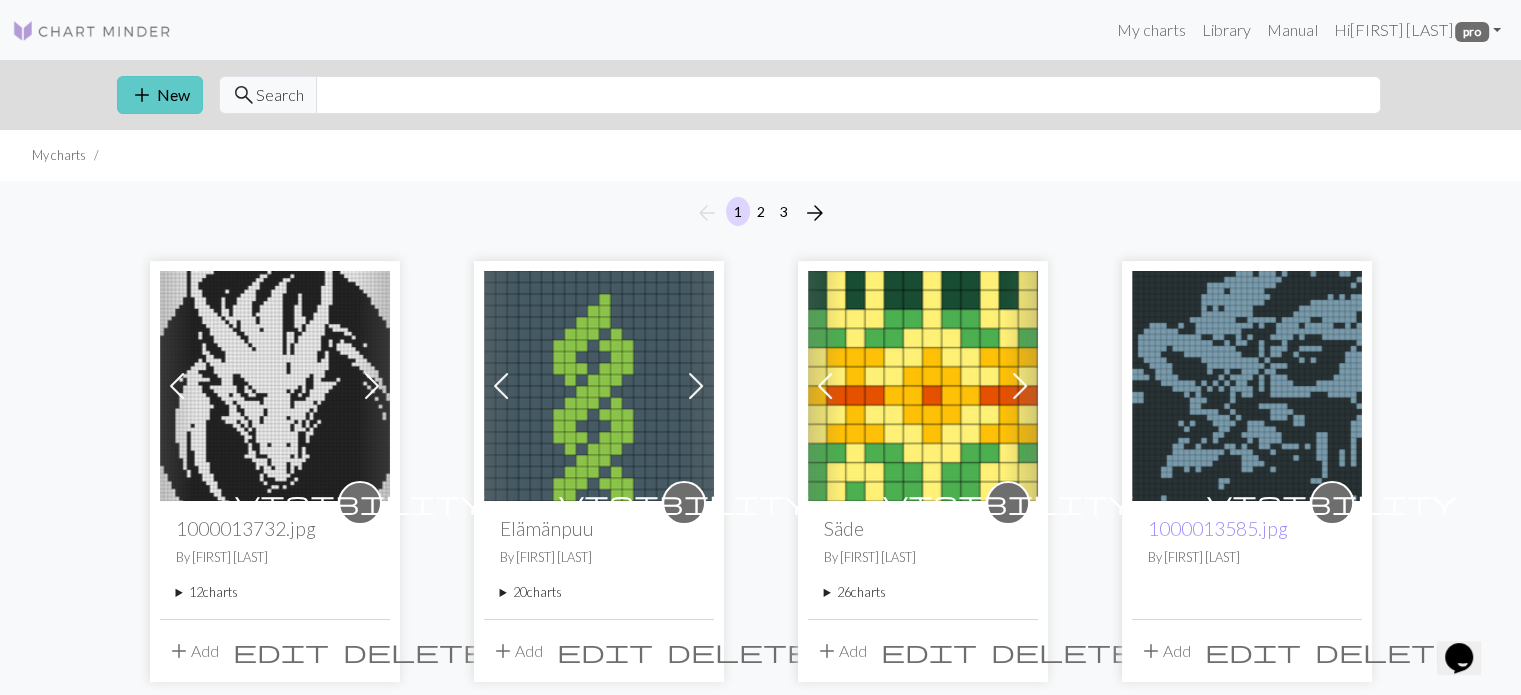 click on "add   New" at bounding box center [160, 95] 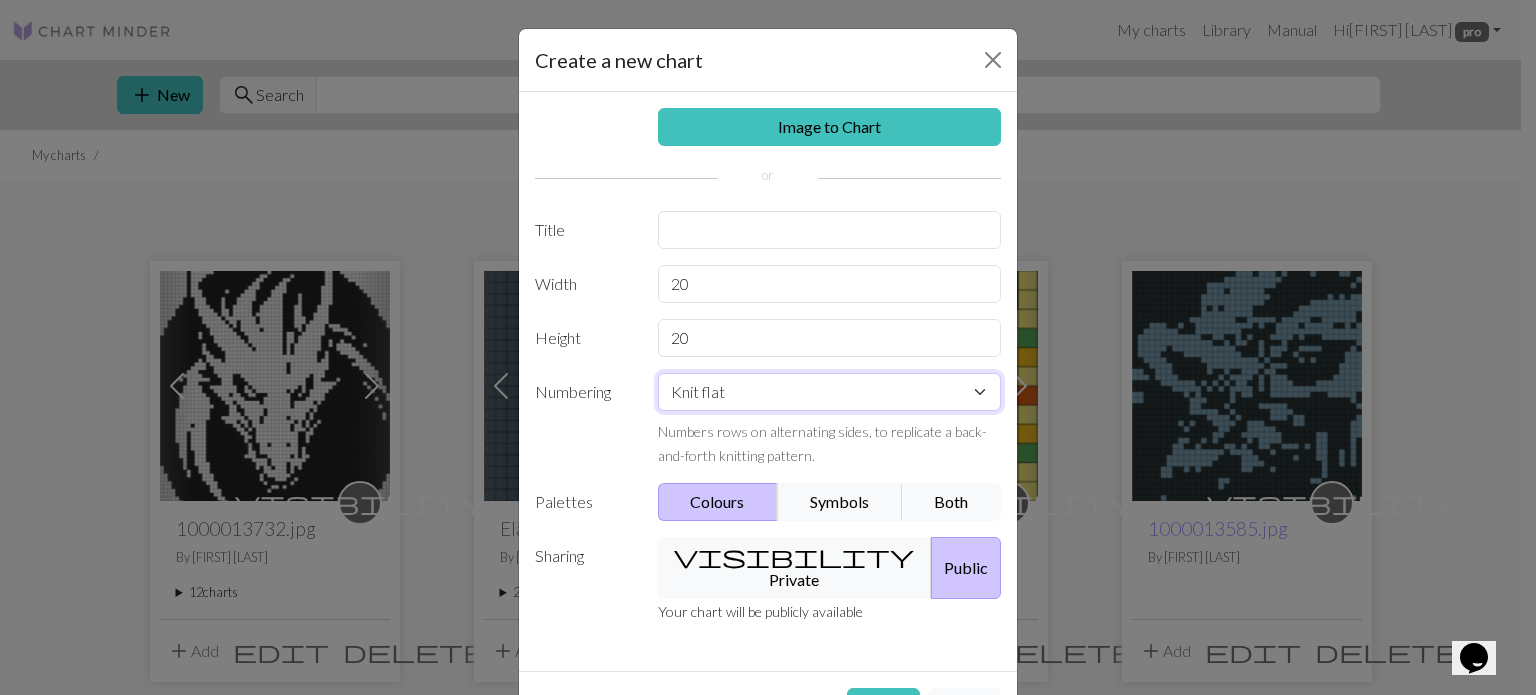 click on "Knit flat Knit in the round Lace knitting Cross stitch" at bounding box center [830, 392] 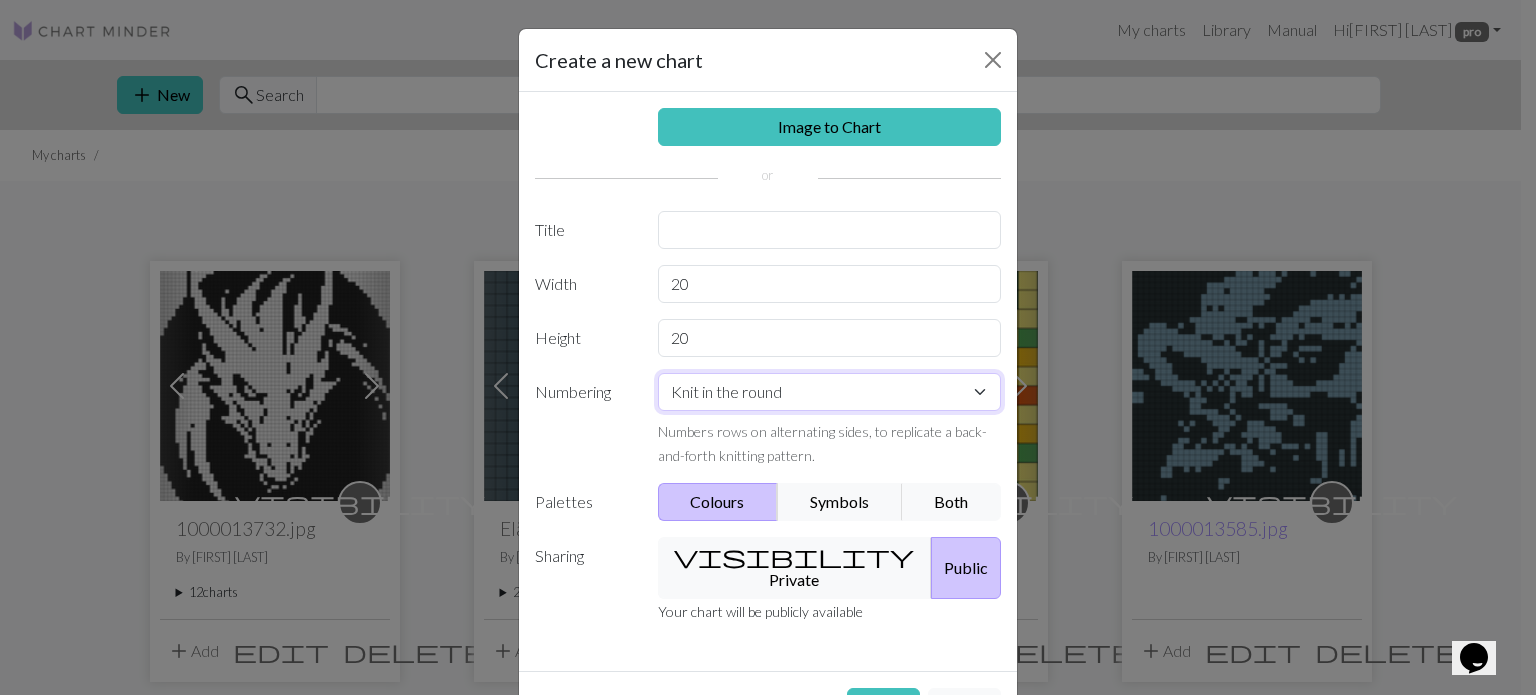 click on "Knit flat Knit in the round Lace knitting Cross stitch" at bounding box center [830, 392] 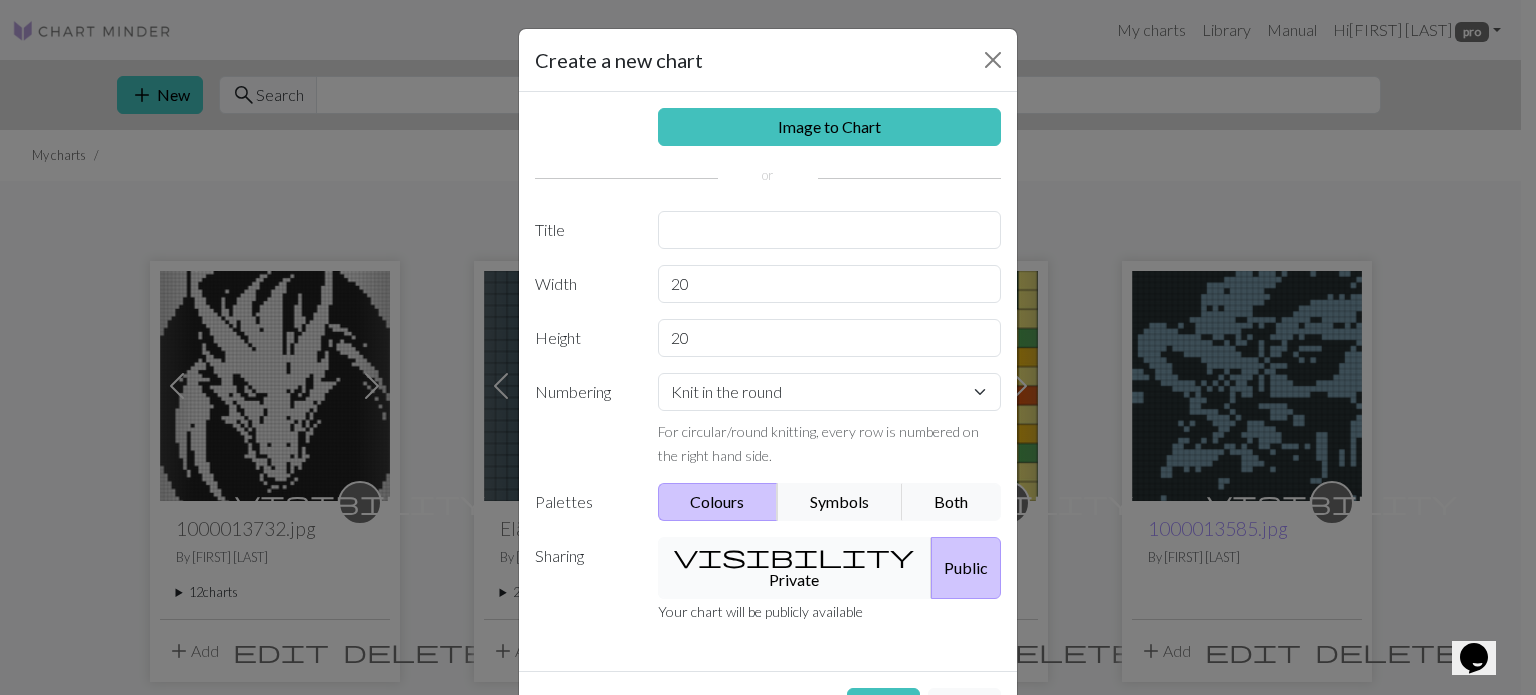 click on "visibility  Private" at bounding box center [795, 568] 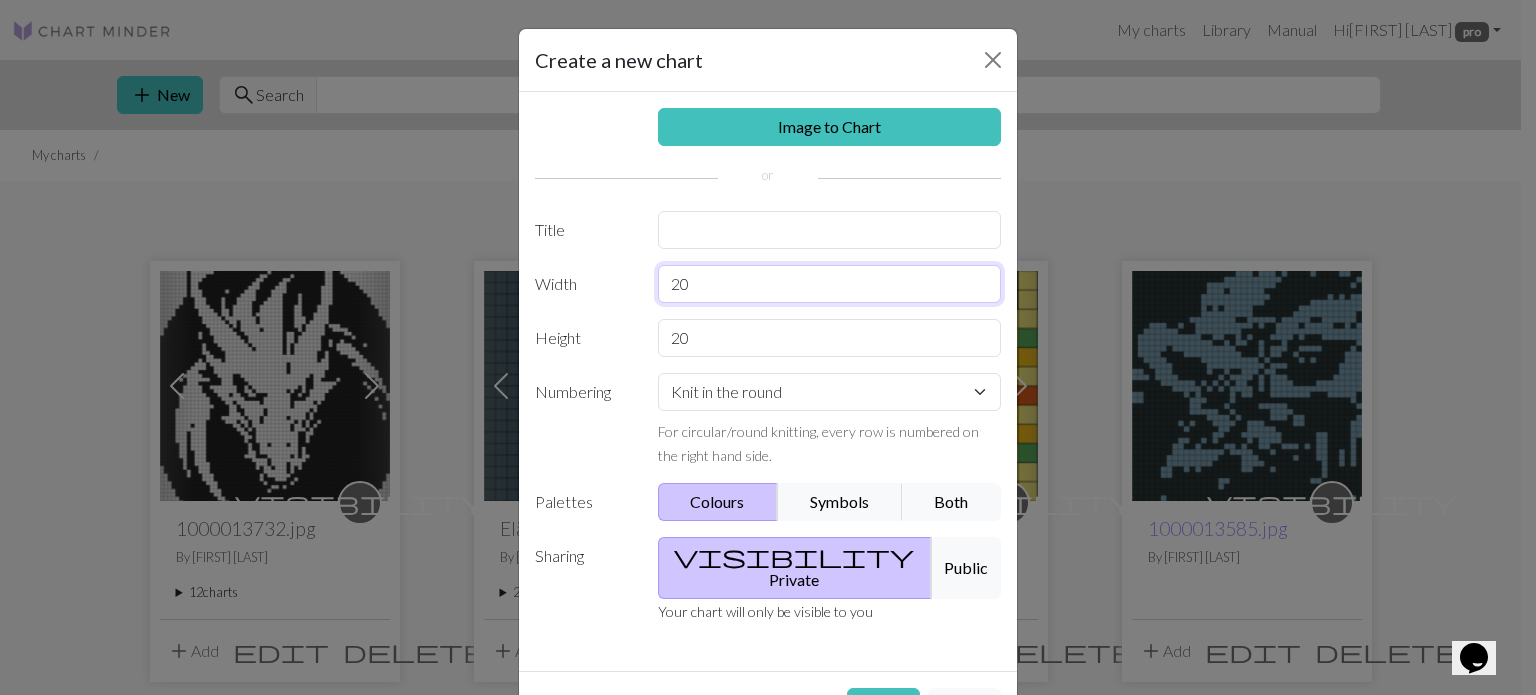 drag, startPoint x: 690, startPoint y: 288, endPoint x: 632, endPoint y: 287, distance: 58.00862 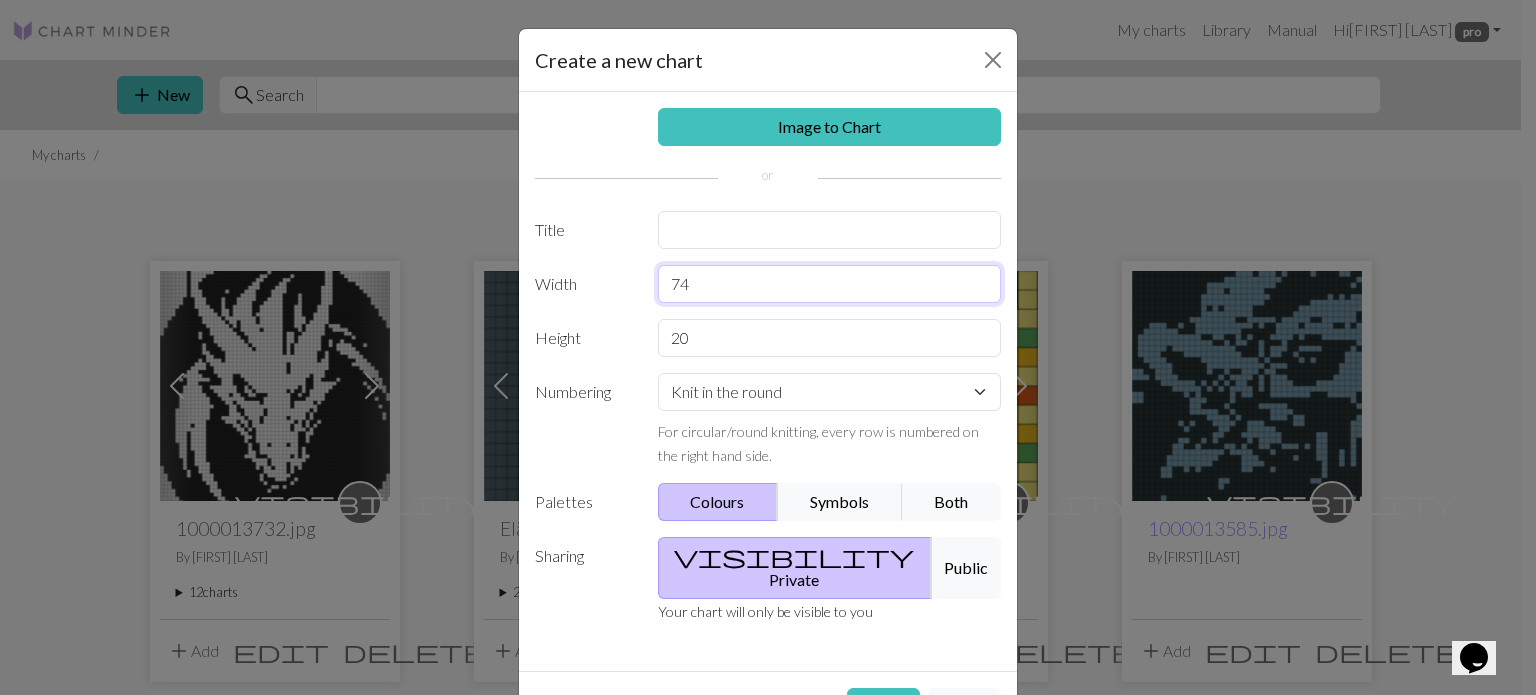 type on "74" 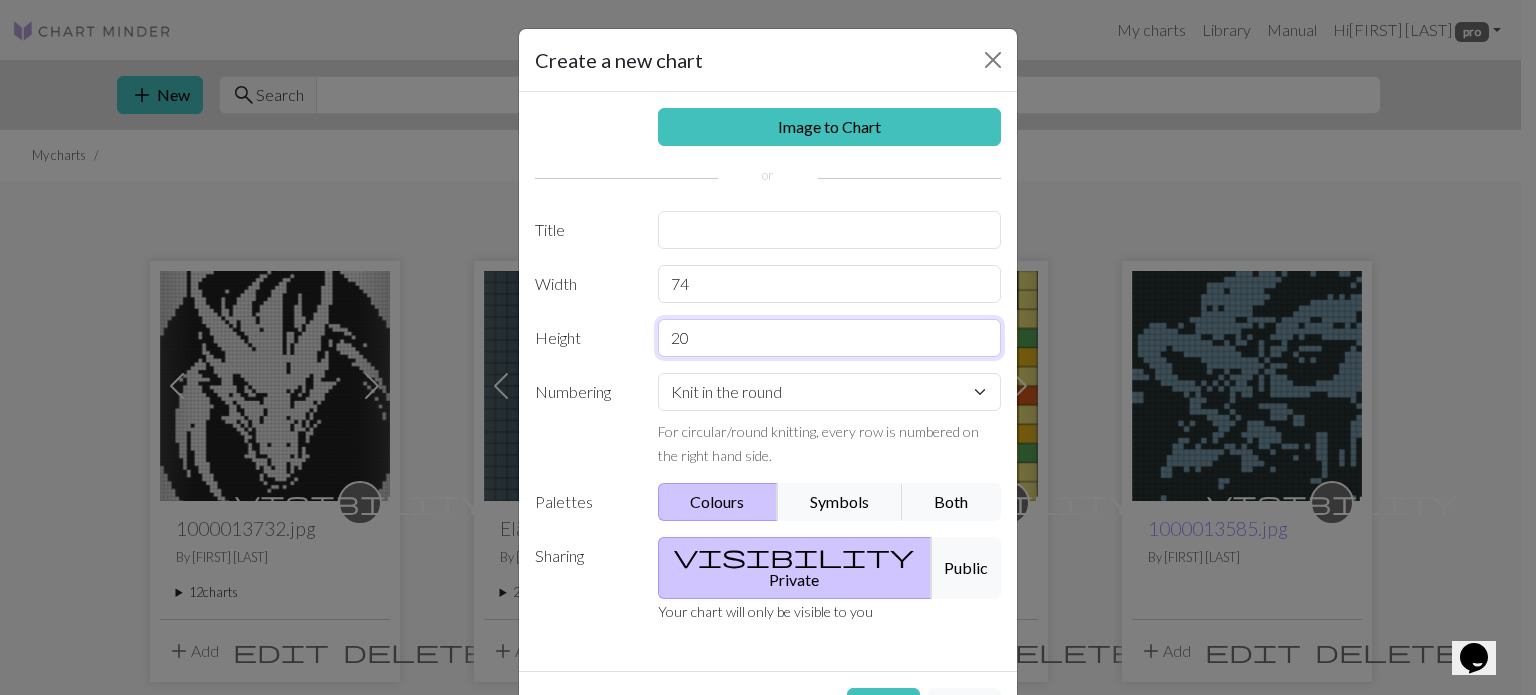 drag, startPoint x: 700, startPoint y: 336, endPoint x: 652, endPoint y: 356, distance: 52 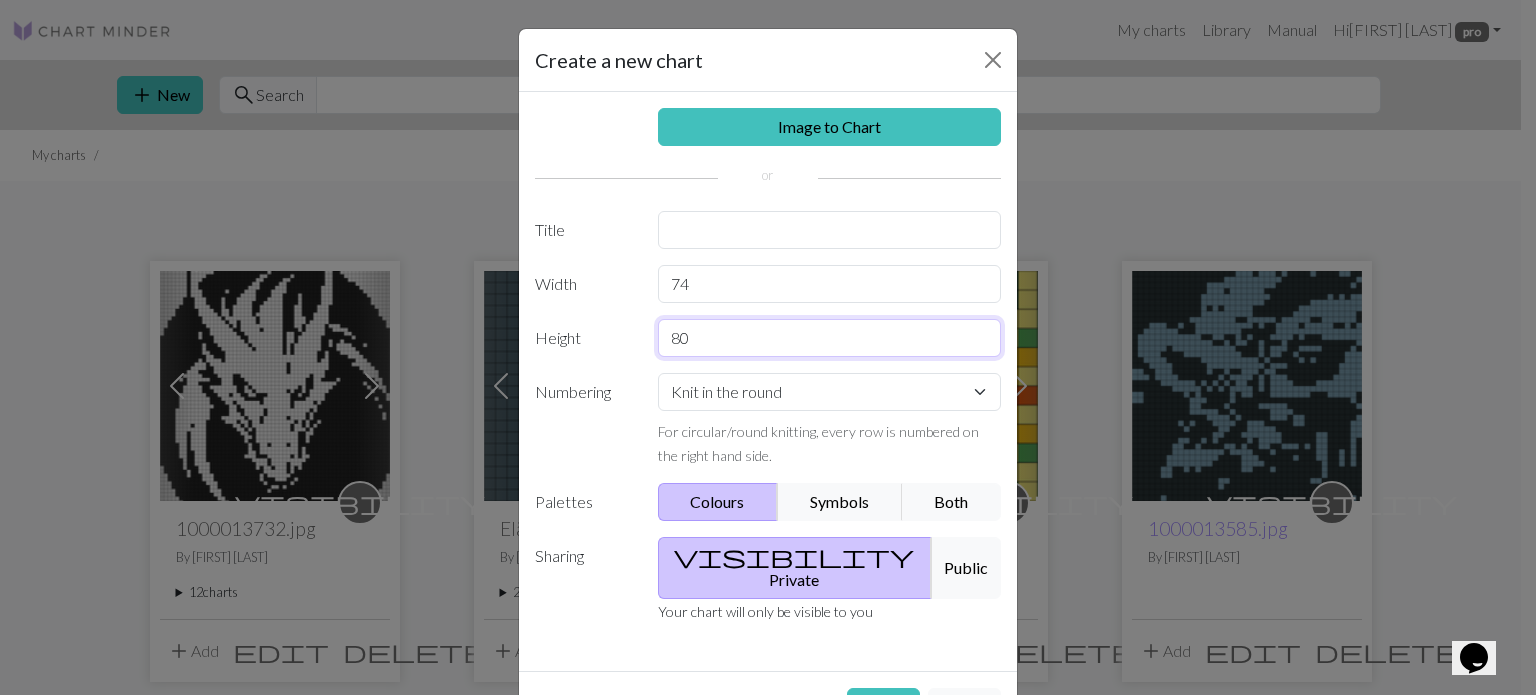 type on "80" 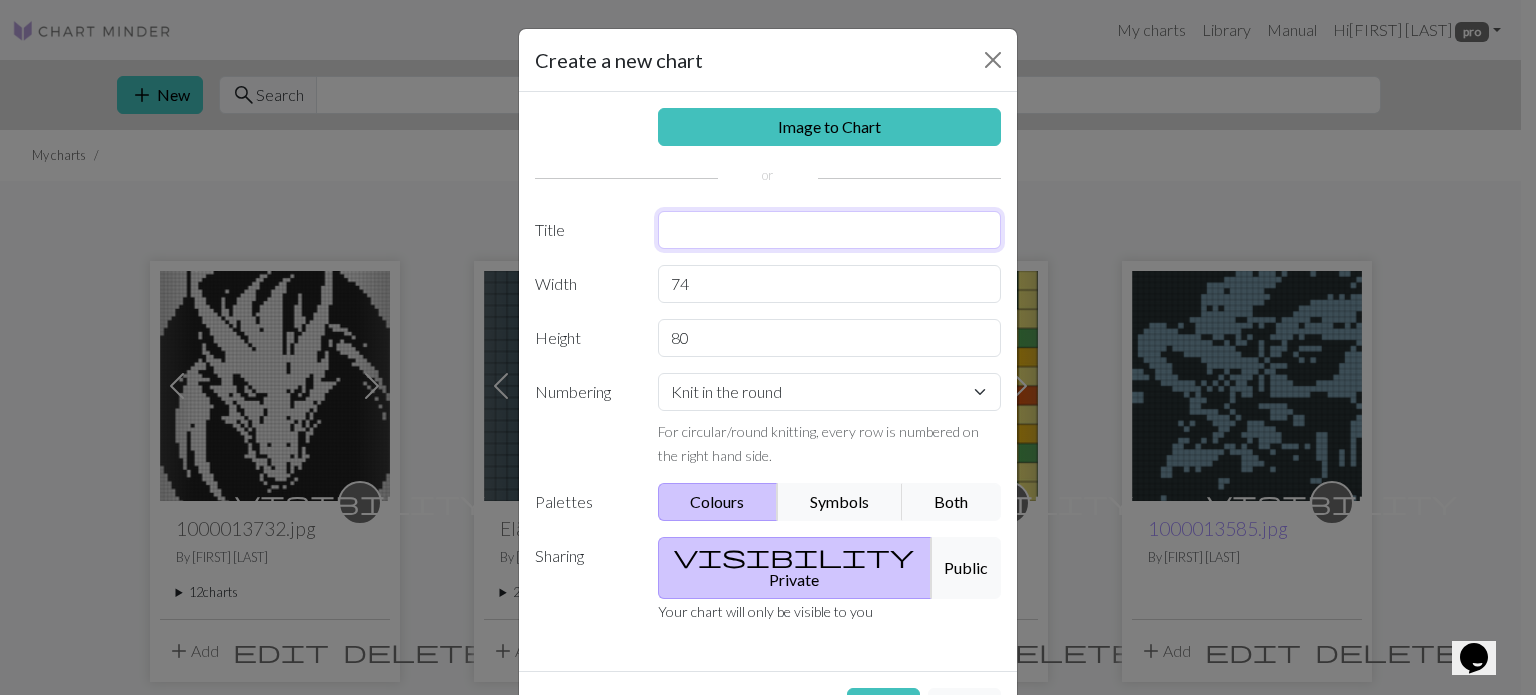 click at bounding box center [830, 230] 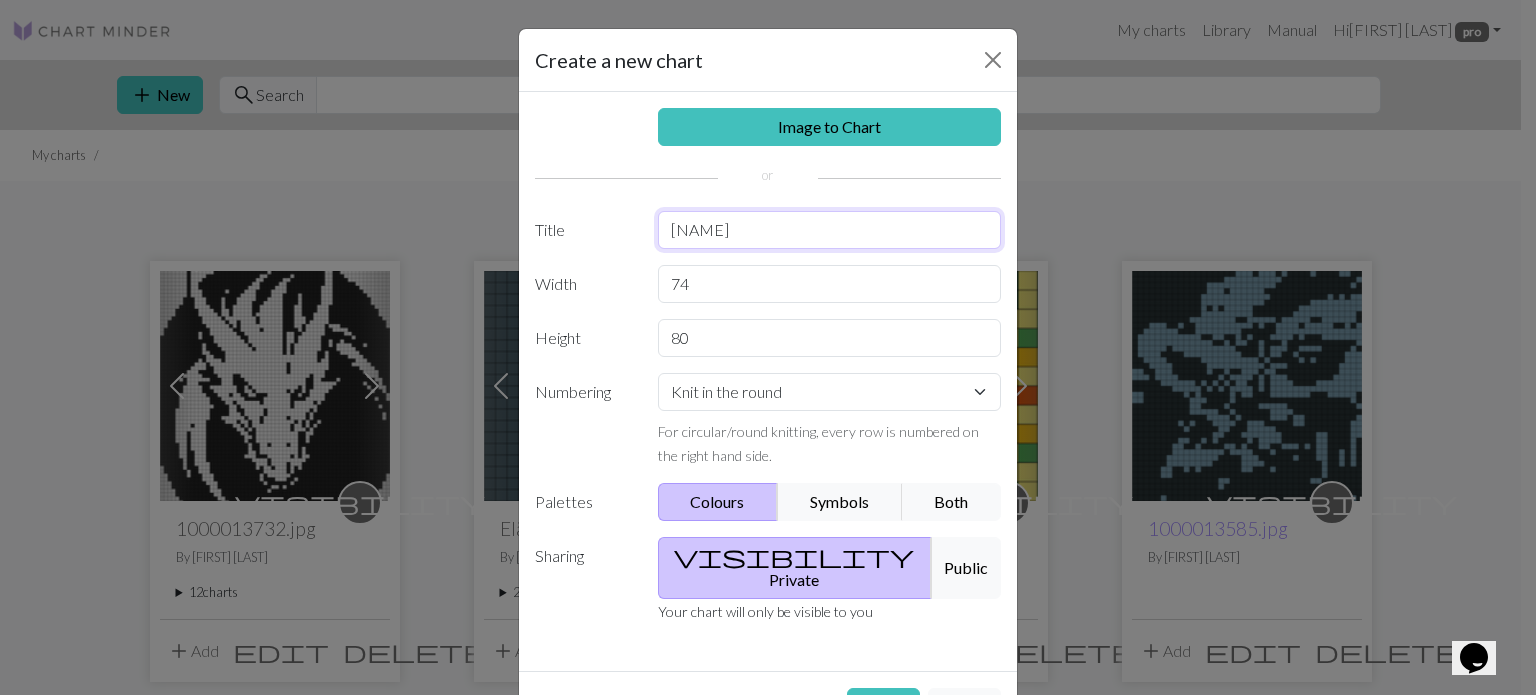 scroll, scrollTop: 50, scrollLeft: 0, axis: vertical 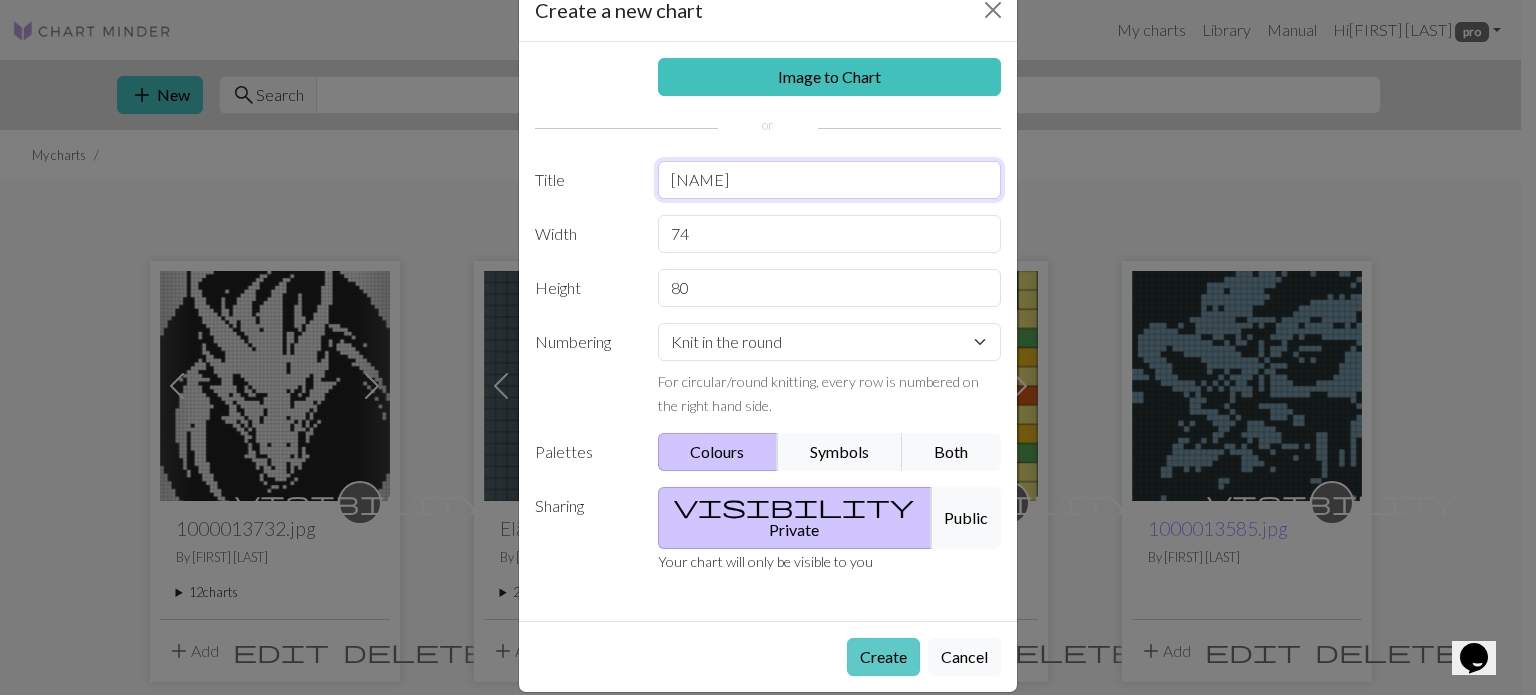 type on "[NAME]" 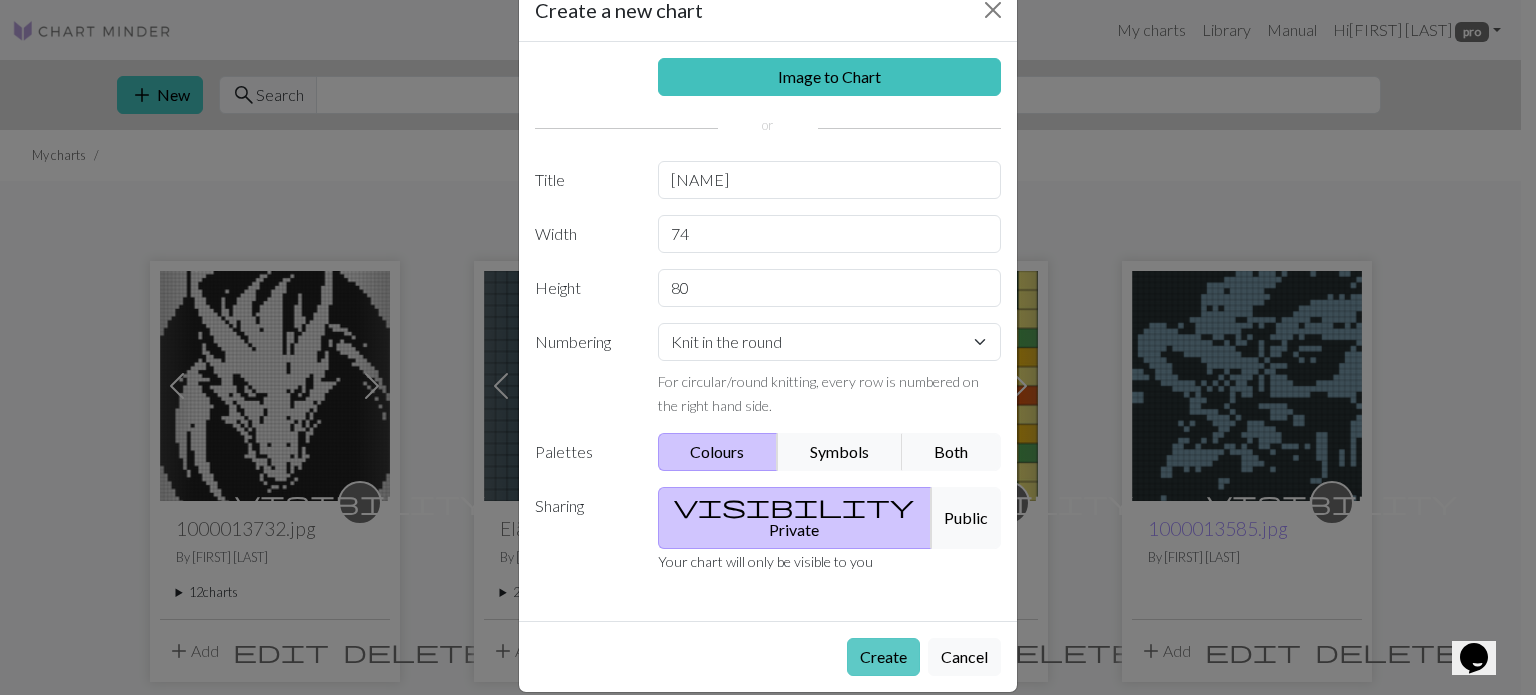 click on "Create" at bounding box center (883, 657) 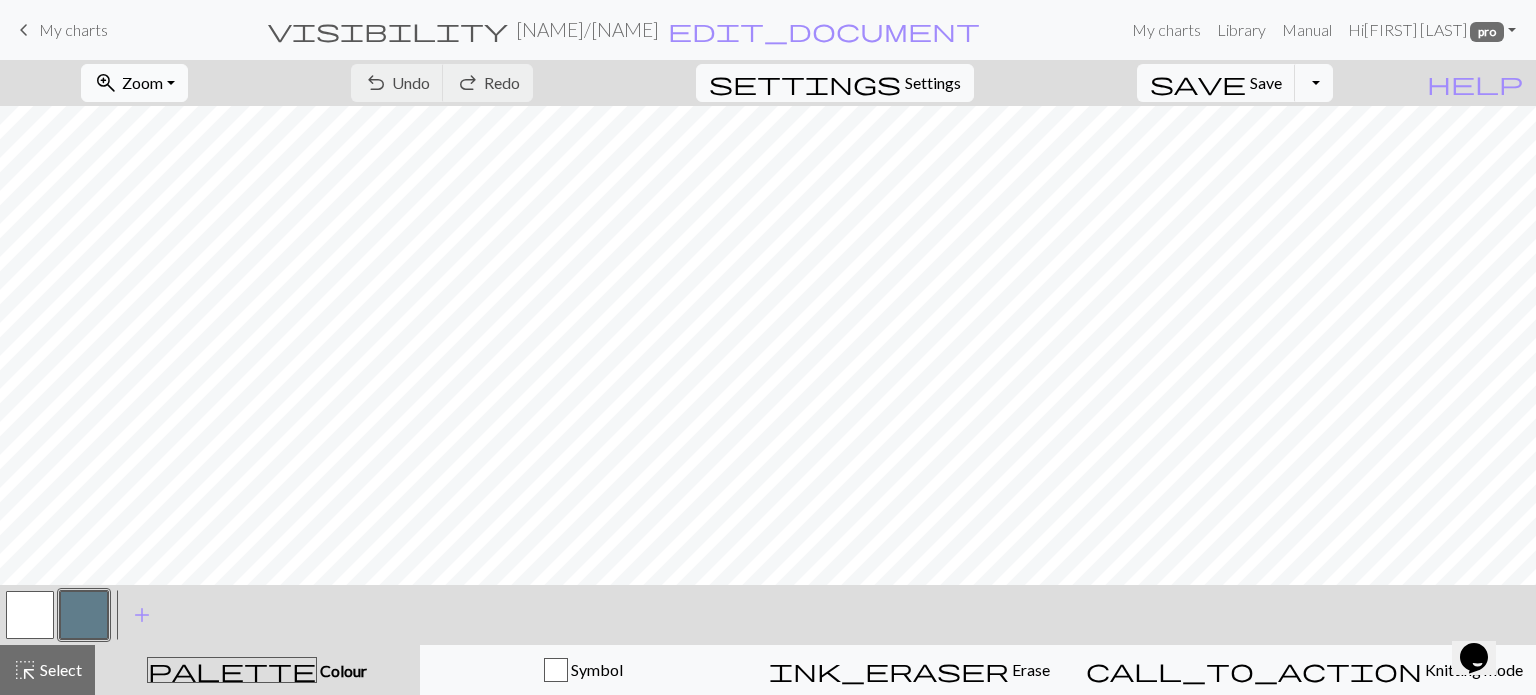 click on "Zoom" at bounding box center [142, 82] 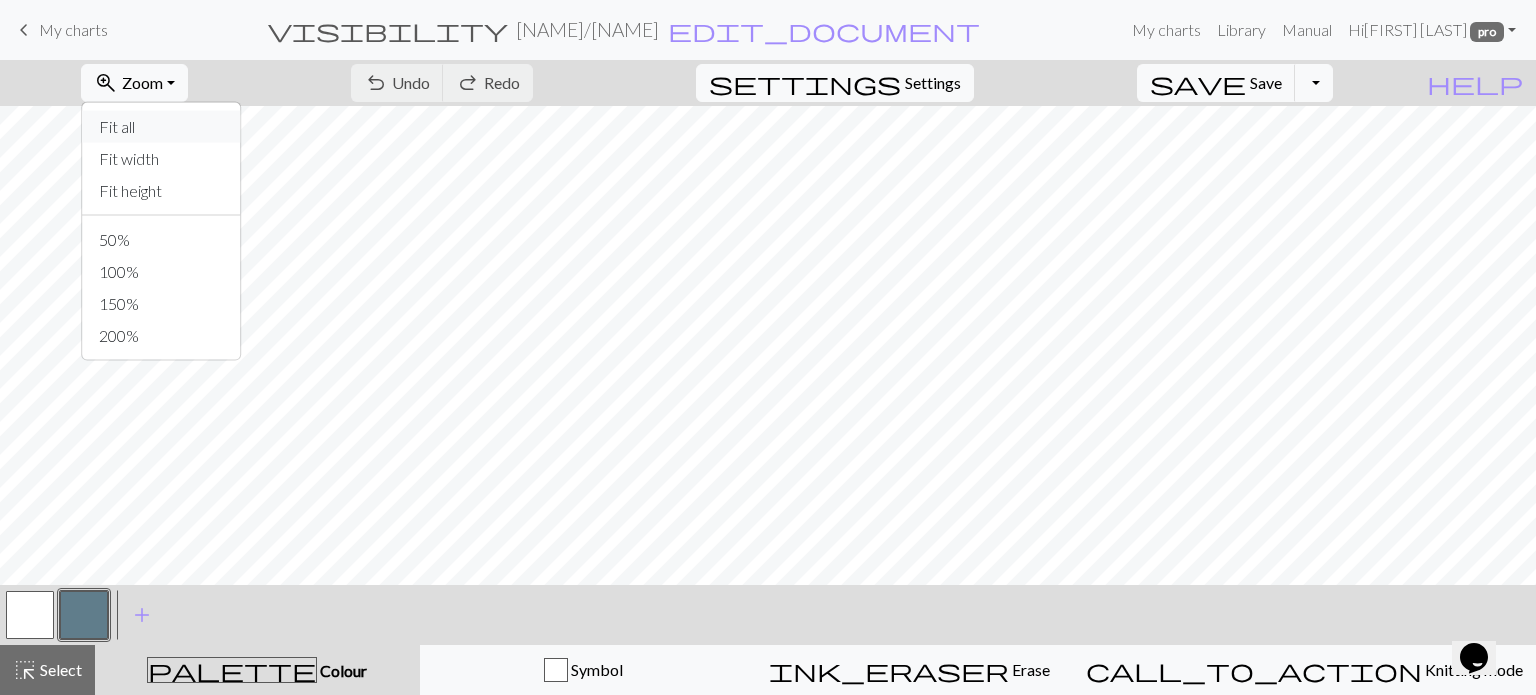 click on "Fit all" at bounding box center (162, 127) 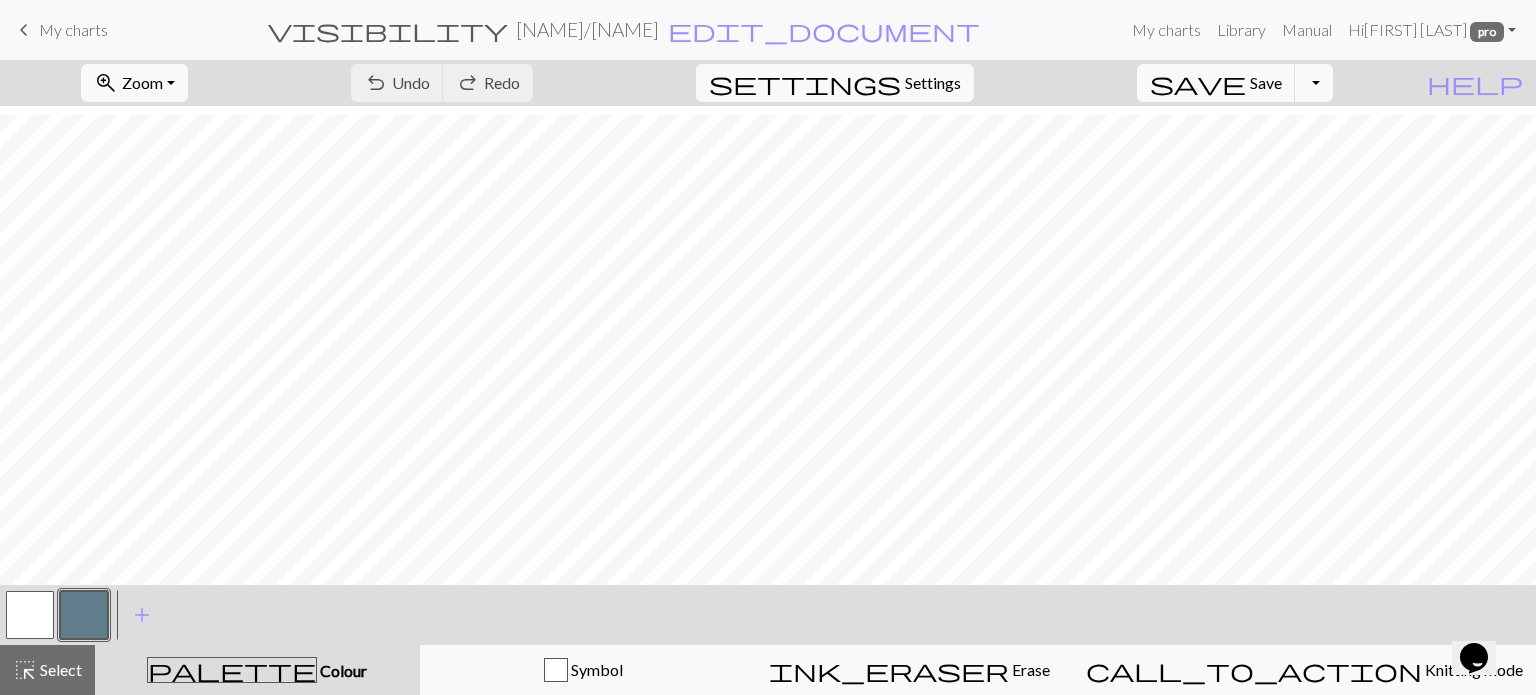 scroll, scrollTop: 200, scrollLeft: 0, axis: vertical 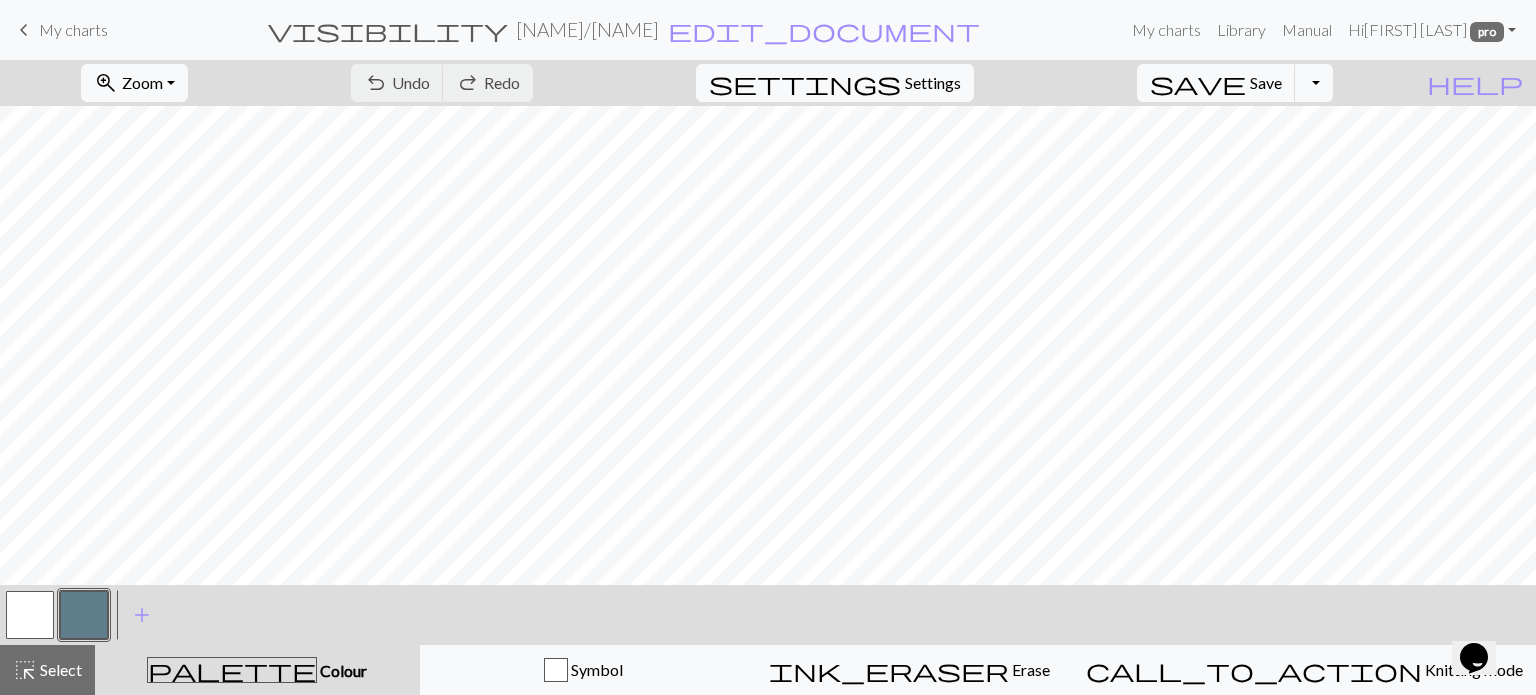 click at bounding box center (84, 615) 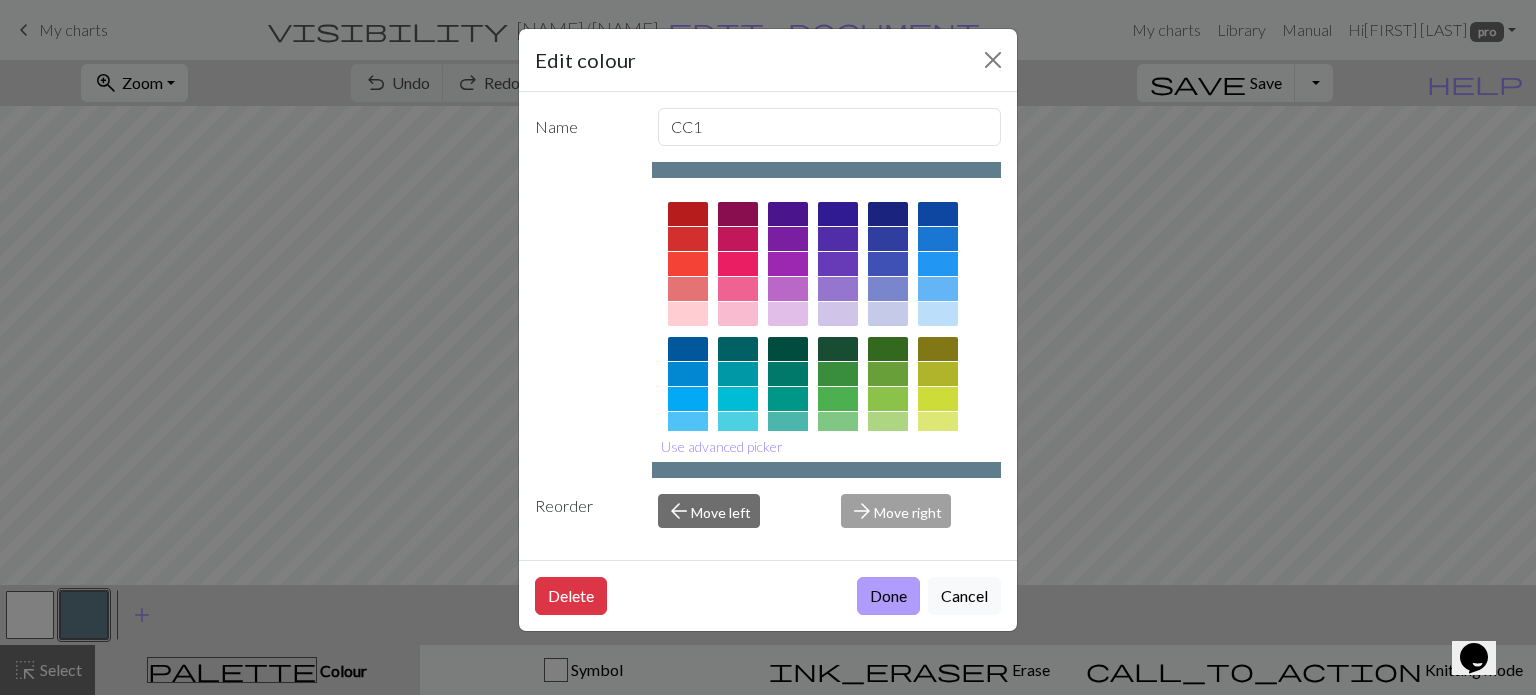 click on "Done" at bounding box center (888, 596) 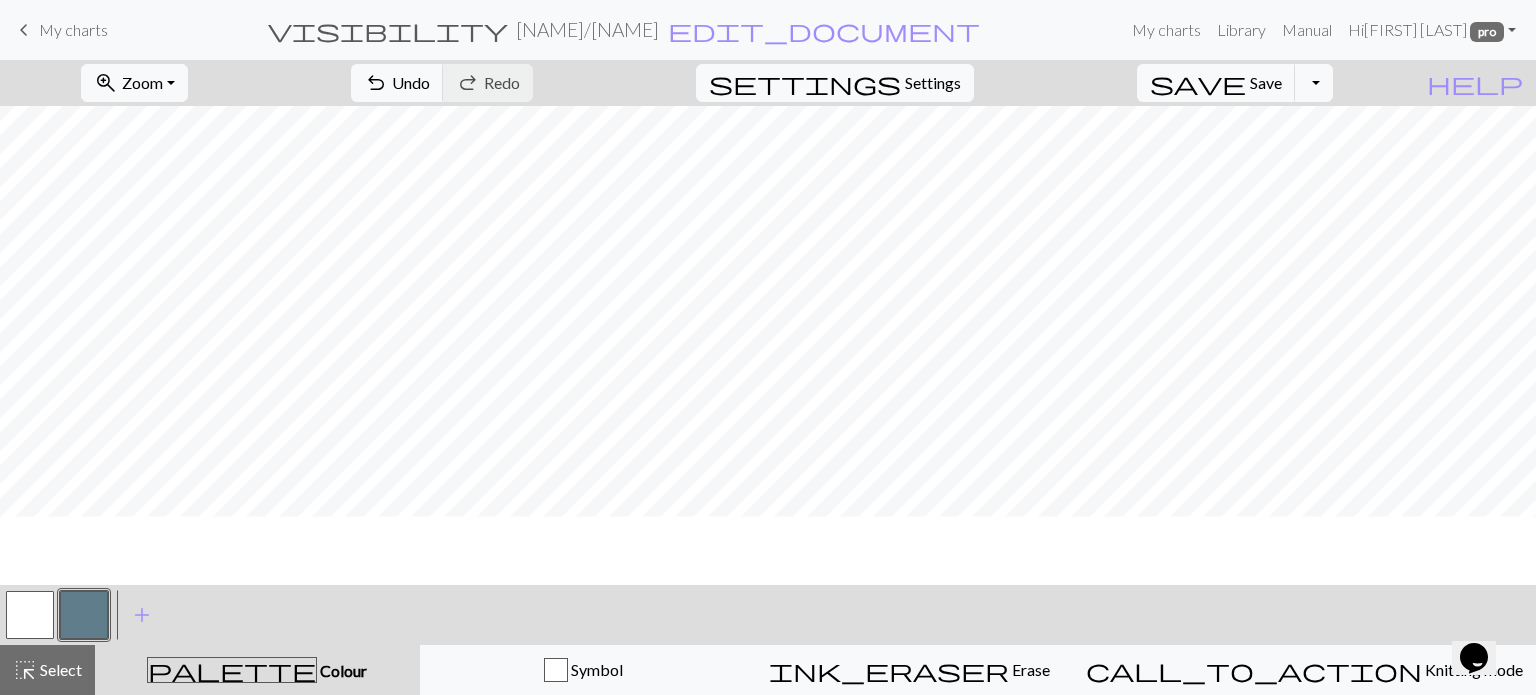 scroll, scrollTop: 200, scrollLeft: 0, axis: vertical 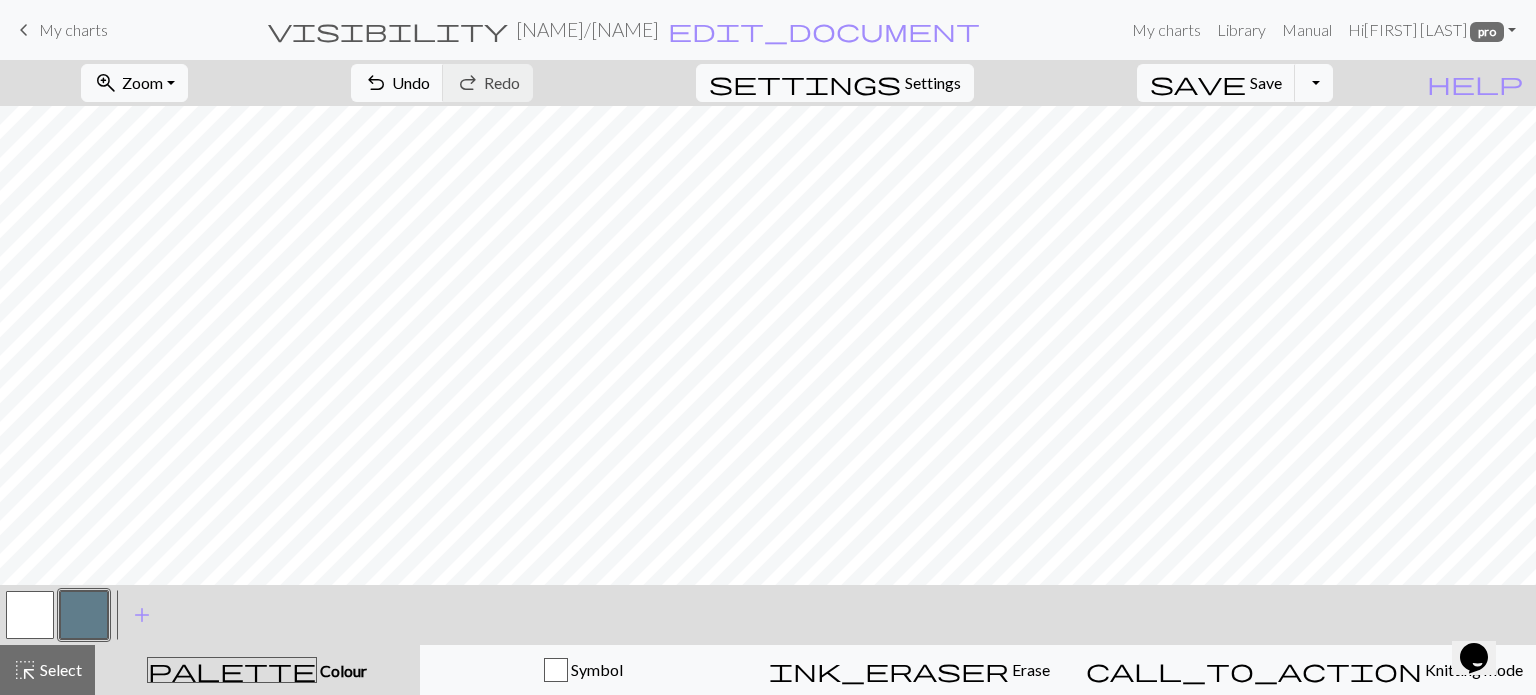 click on "My charts" at bounding box center (73, 29) 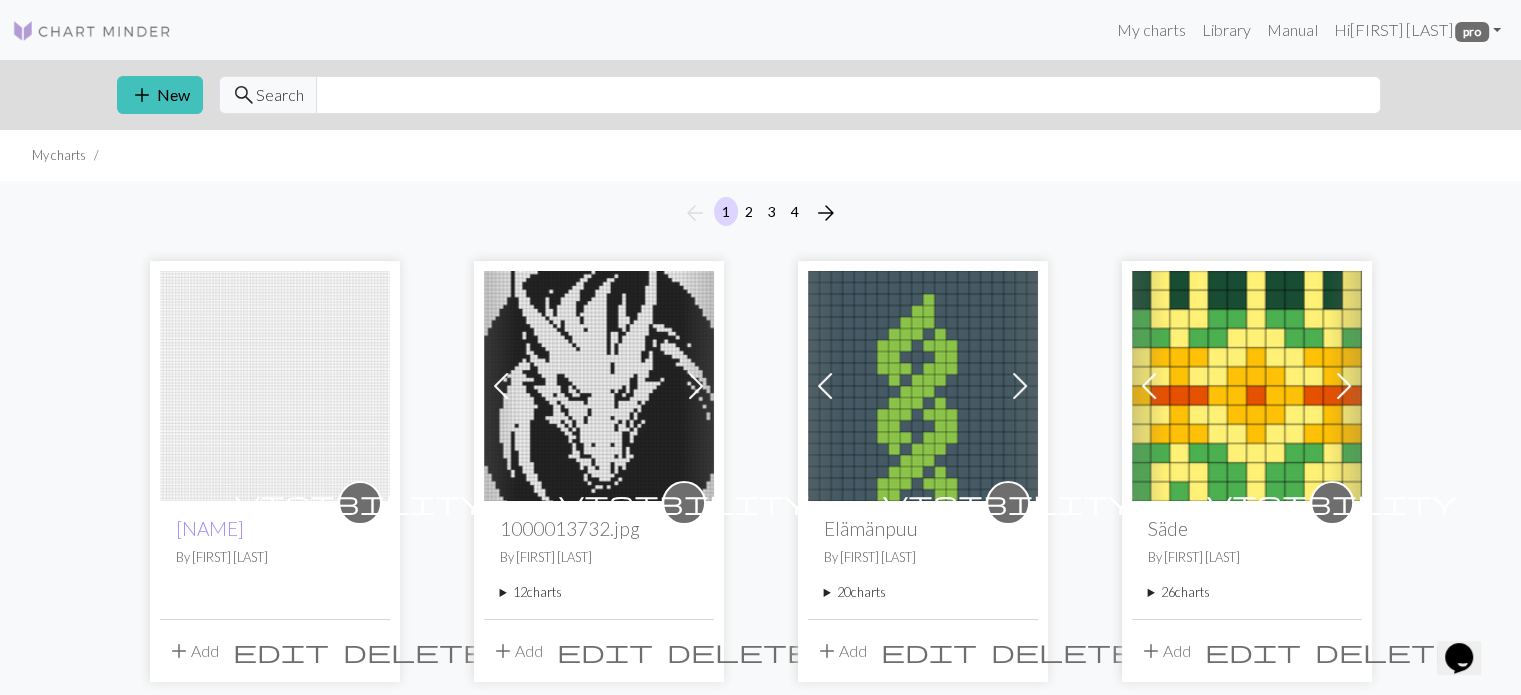 click on "add" at bounding box center [179, 651] 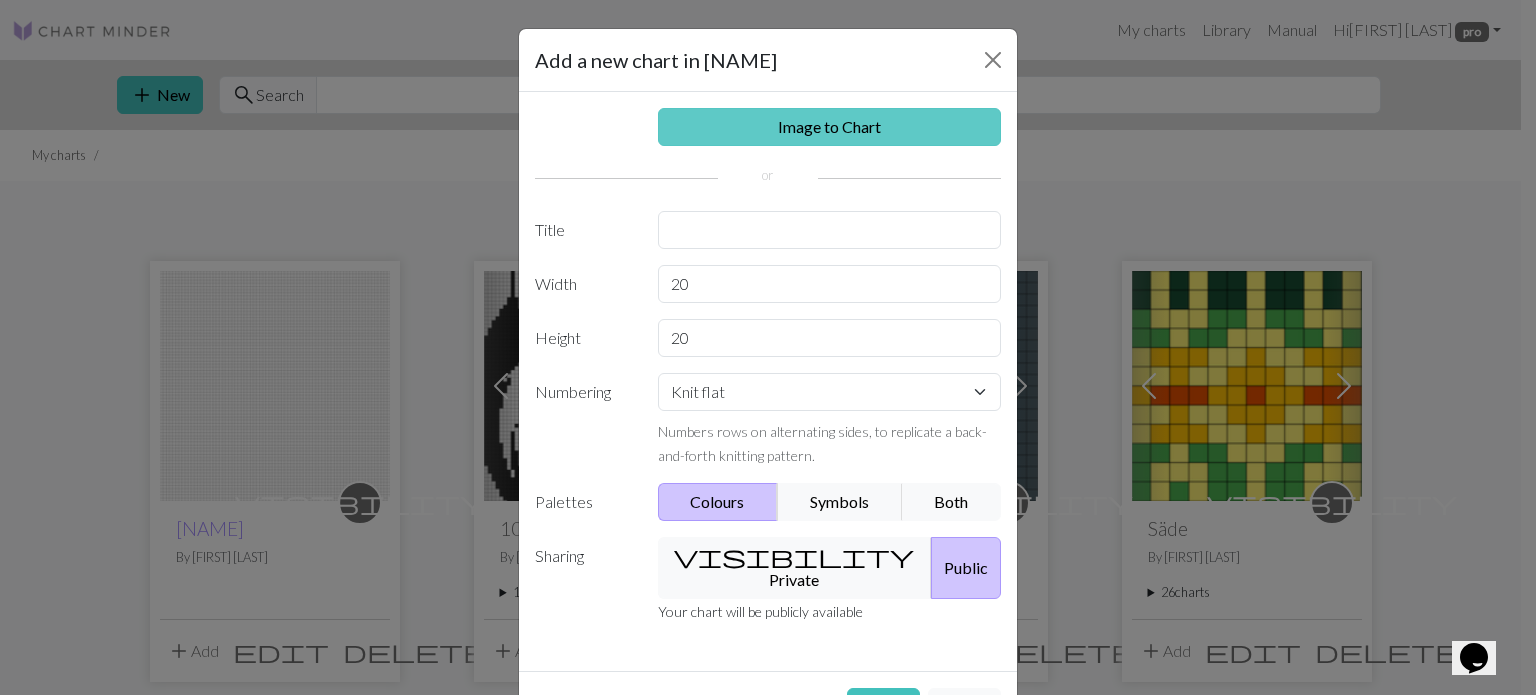 click on "Image to Chart" at bounding box center (830, 127) 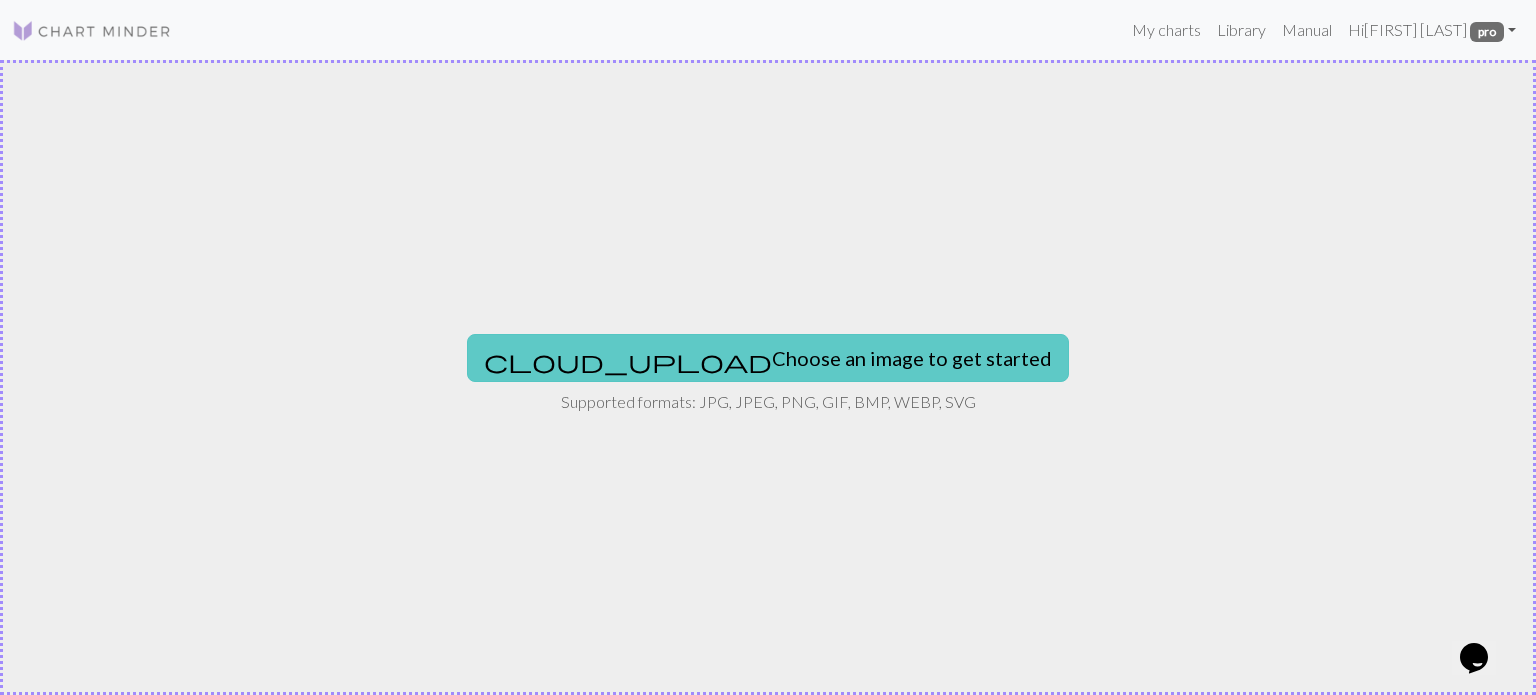 click on "cloud_upload  Choose an image to get started" at bounding box center (768, 358) 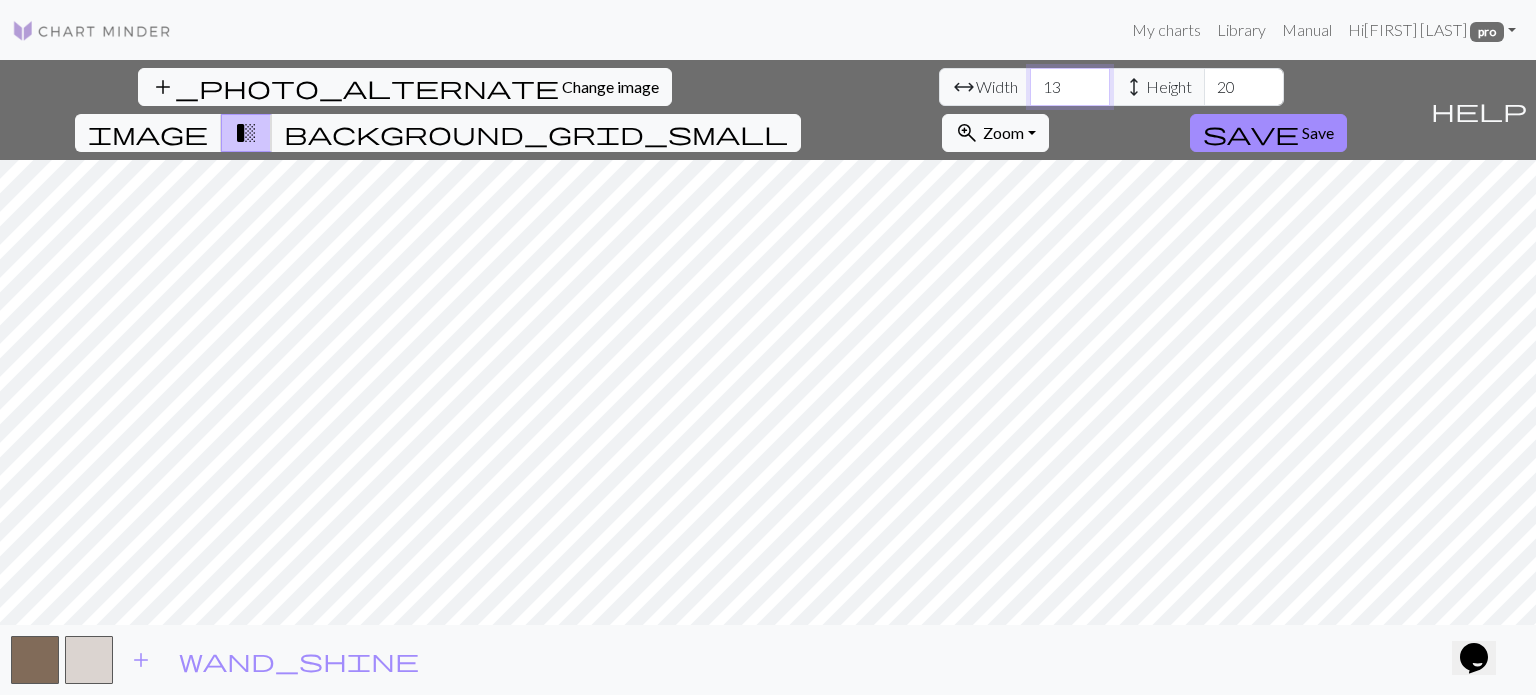 drag, startPoint x: 476, startPoint y: 83, endPoint x: 449, endPoint y: 89, distance: 27.658634 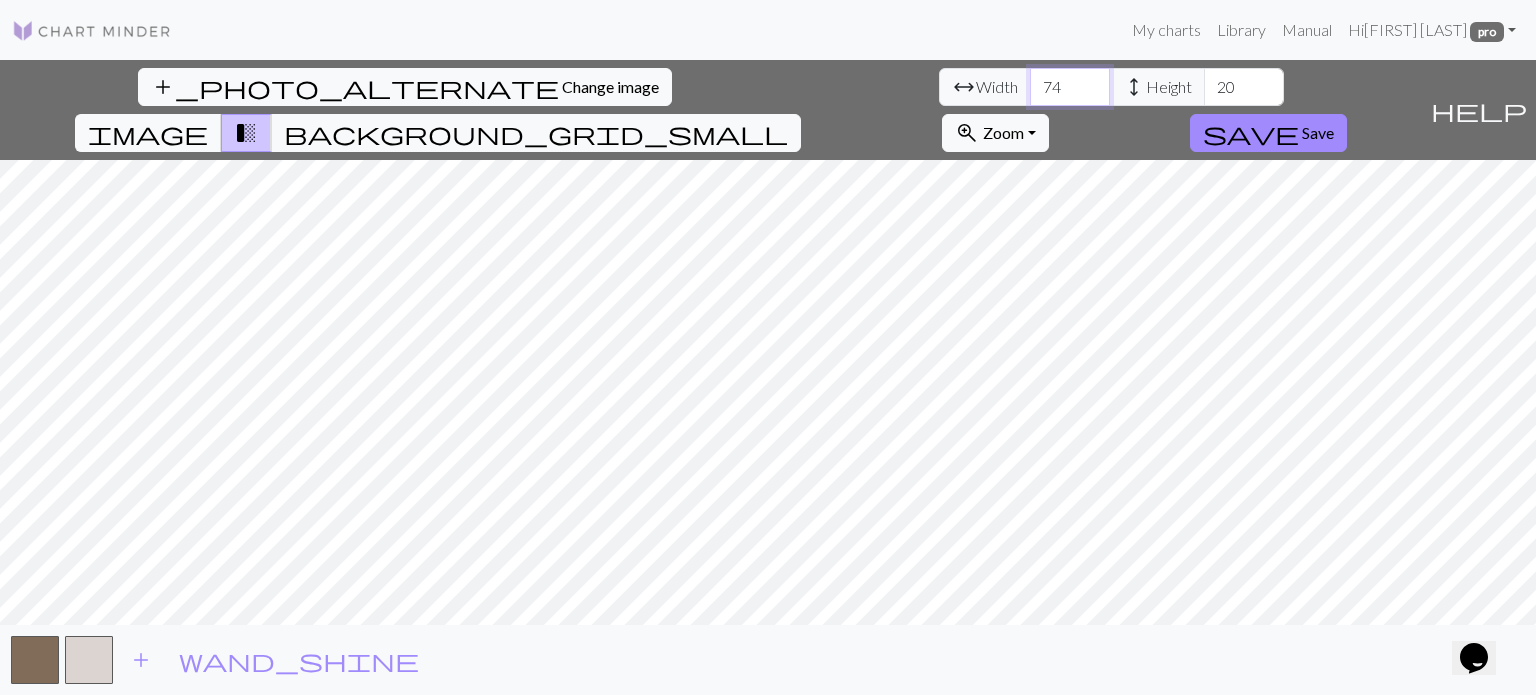 type on "74" 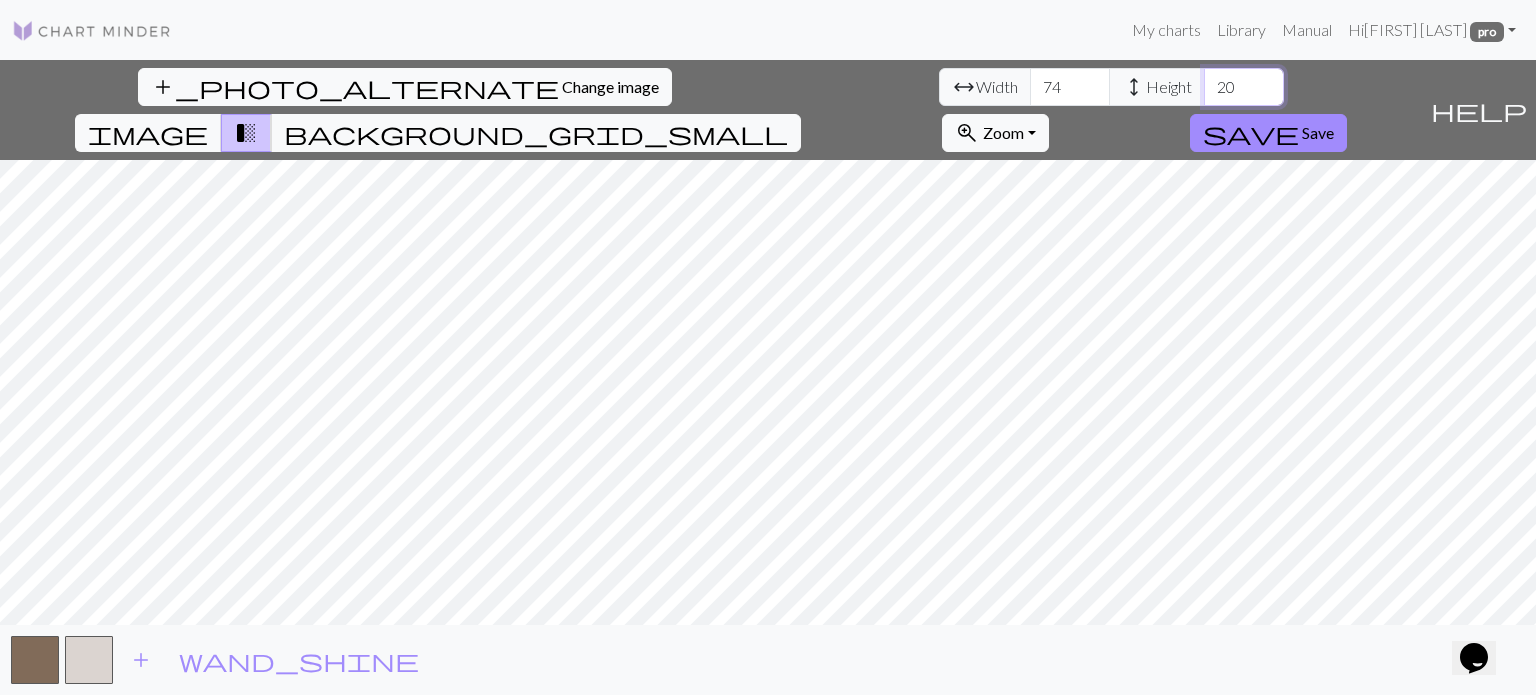 drag, startPoint x: 654, startPoint y: 87, endPoint x: 624, endPoint y: 94, distance: 30.805843 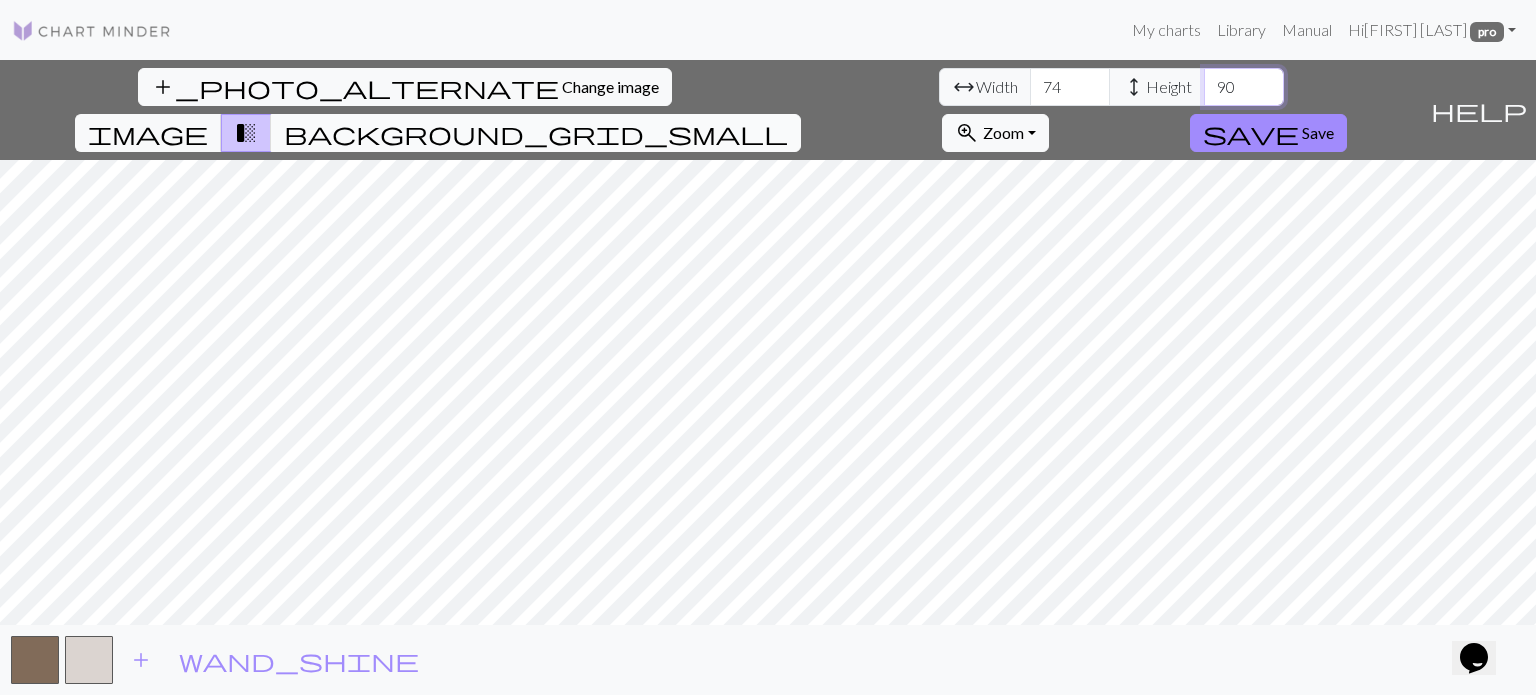 type on "90" 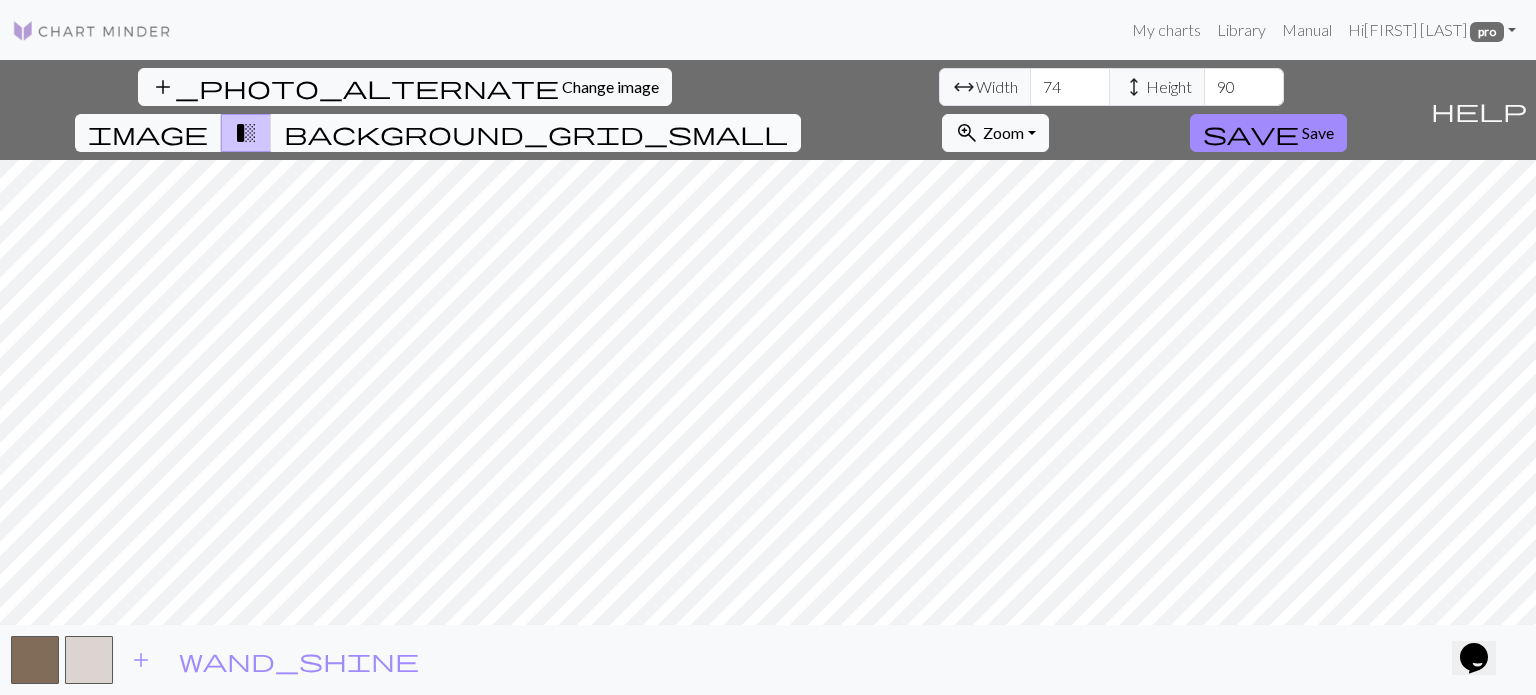click on "background_grid_small" at bounding box center [536, 133] 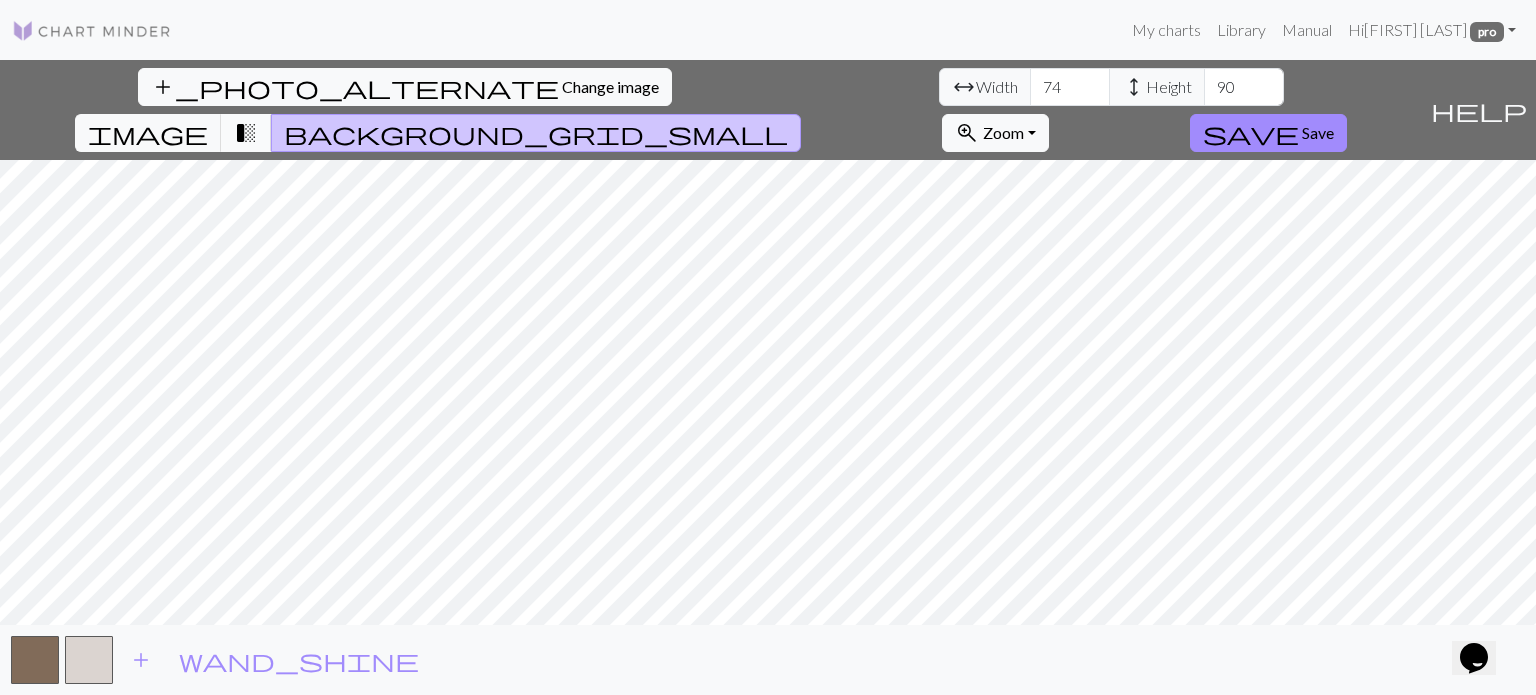 click on "transition_fade" at bounding box center [246, 133] 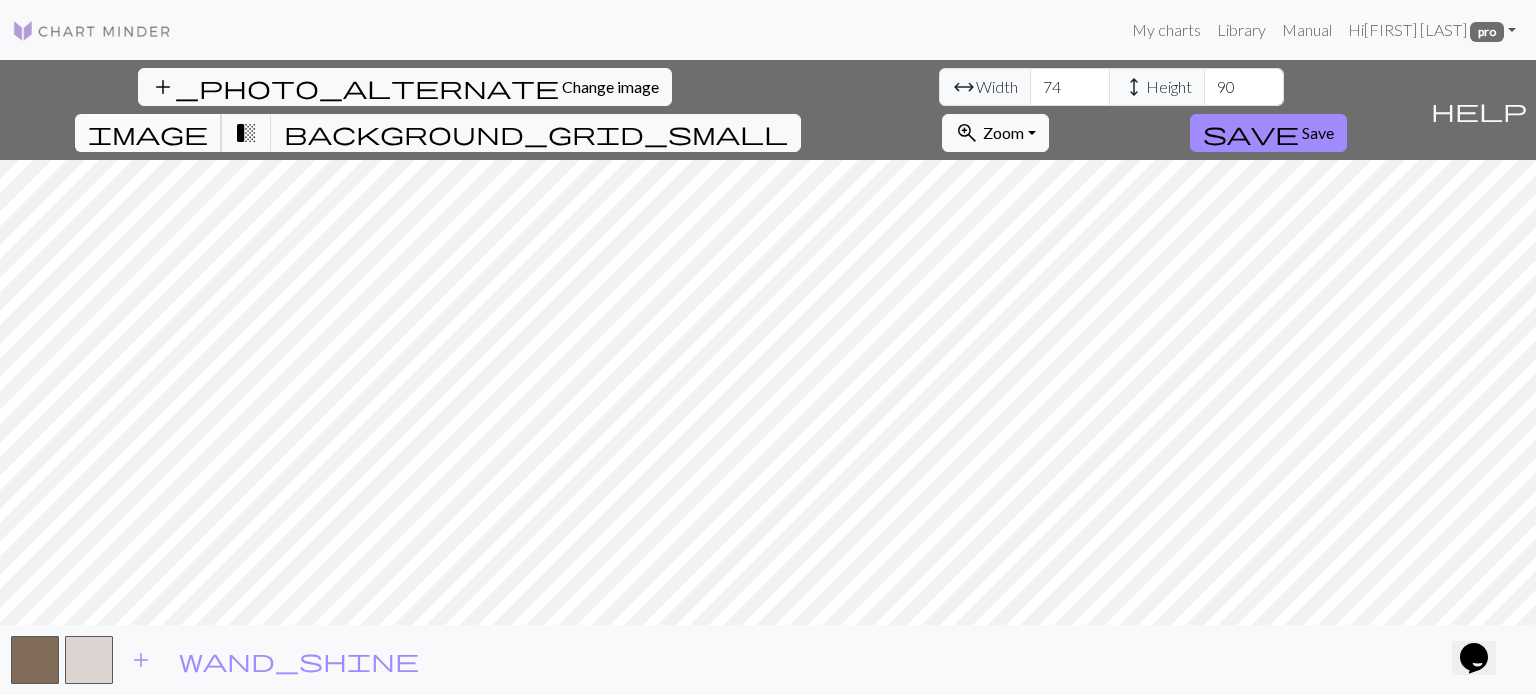 click on "image" at bounding box center [148, 133] 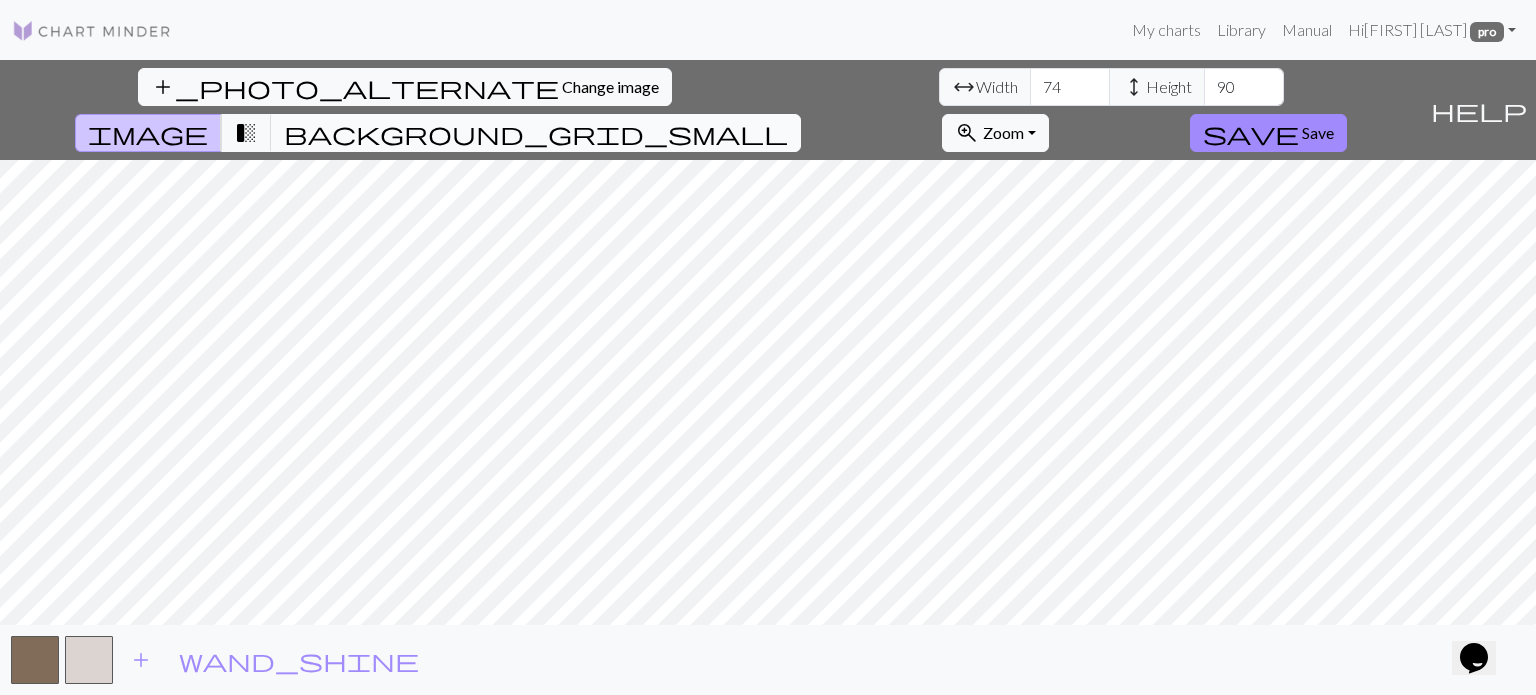 click on "background_grid_small" at bounding box center [536, 133] 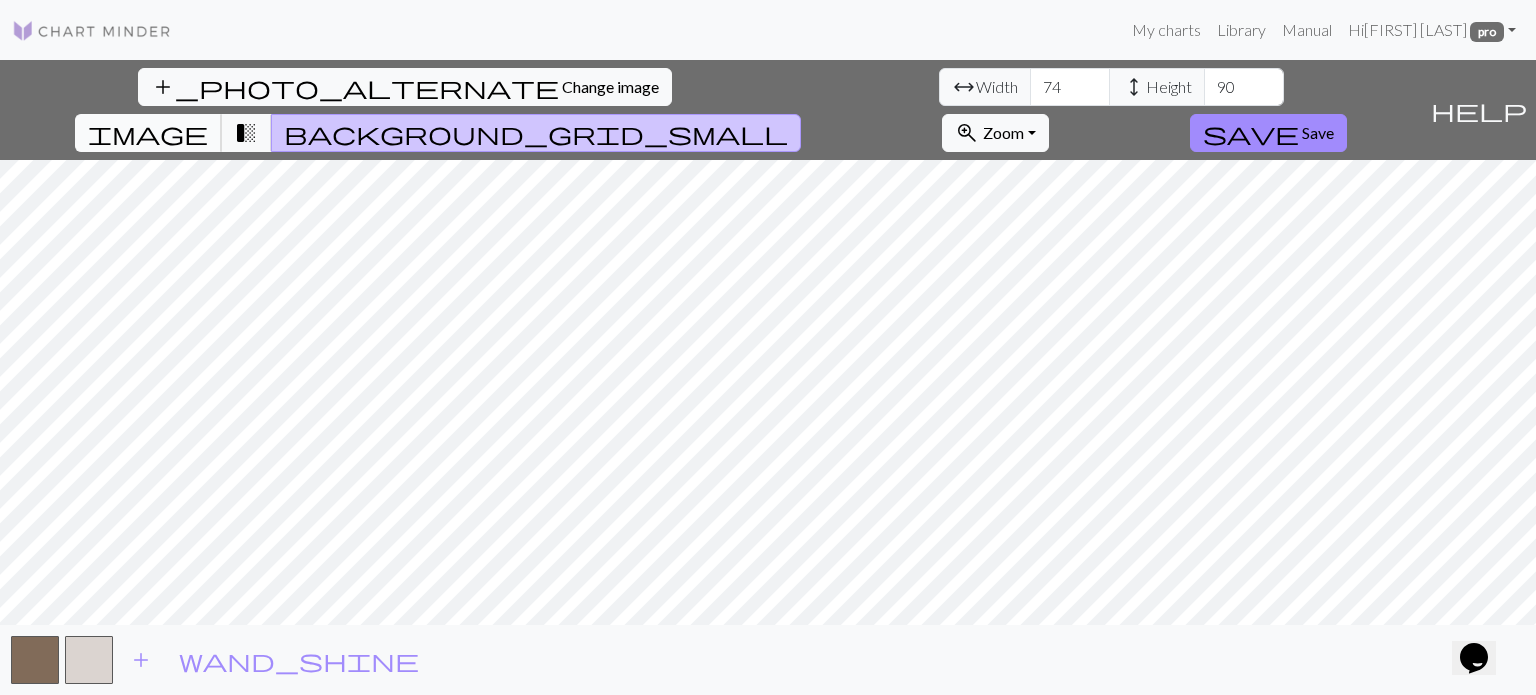 click on "image" at bounding box center [148, 133] 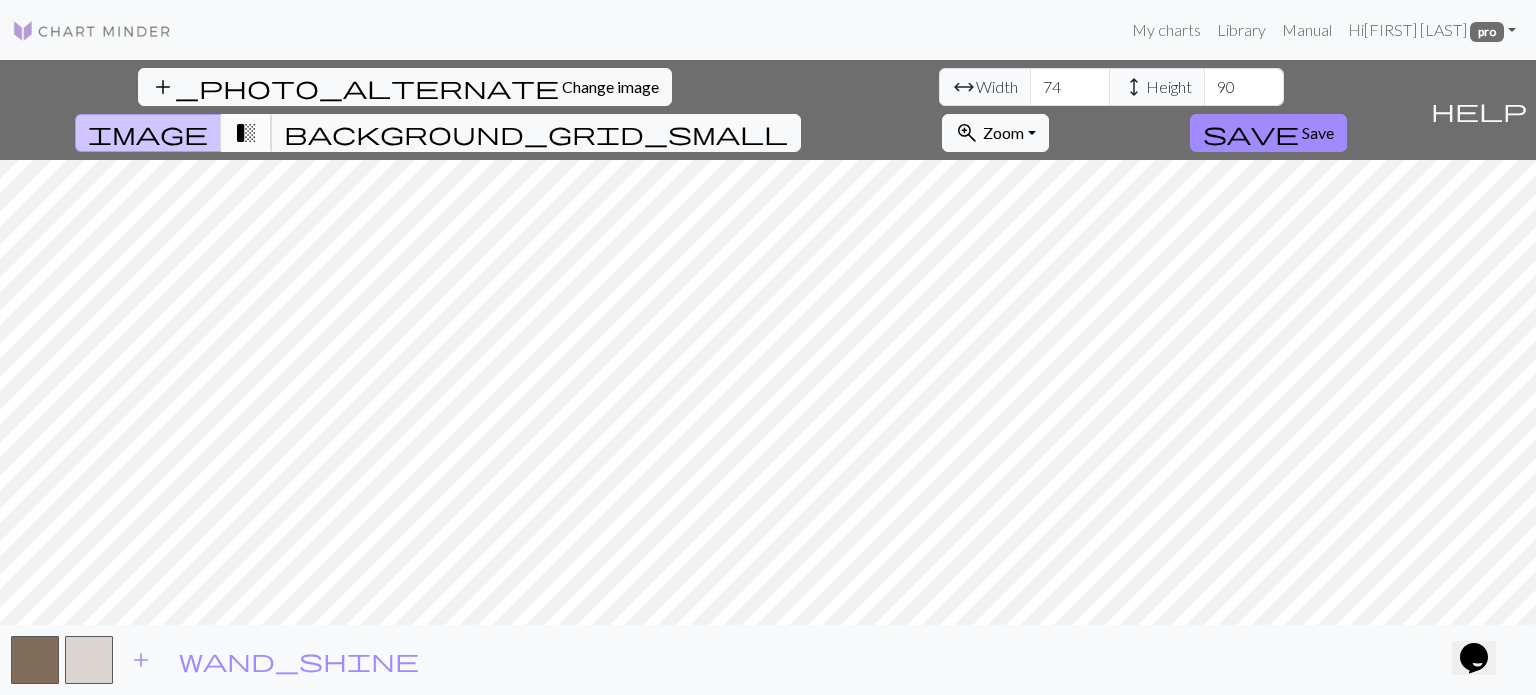 click on "transition_fade" at bounding box center [246, 133] 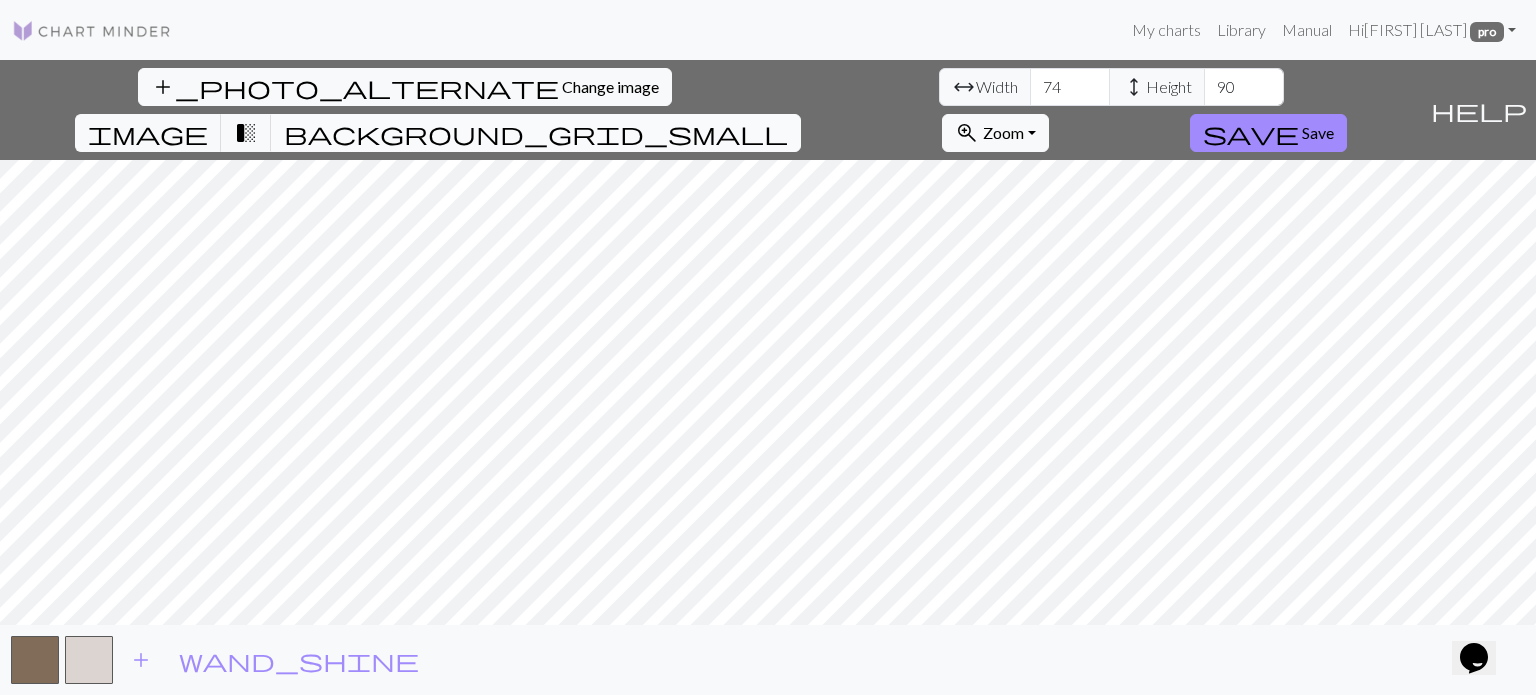 click on "background_grid_small" at bounding box center (536, 133) 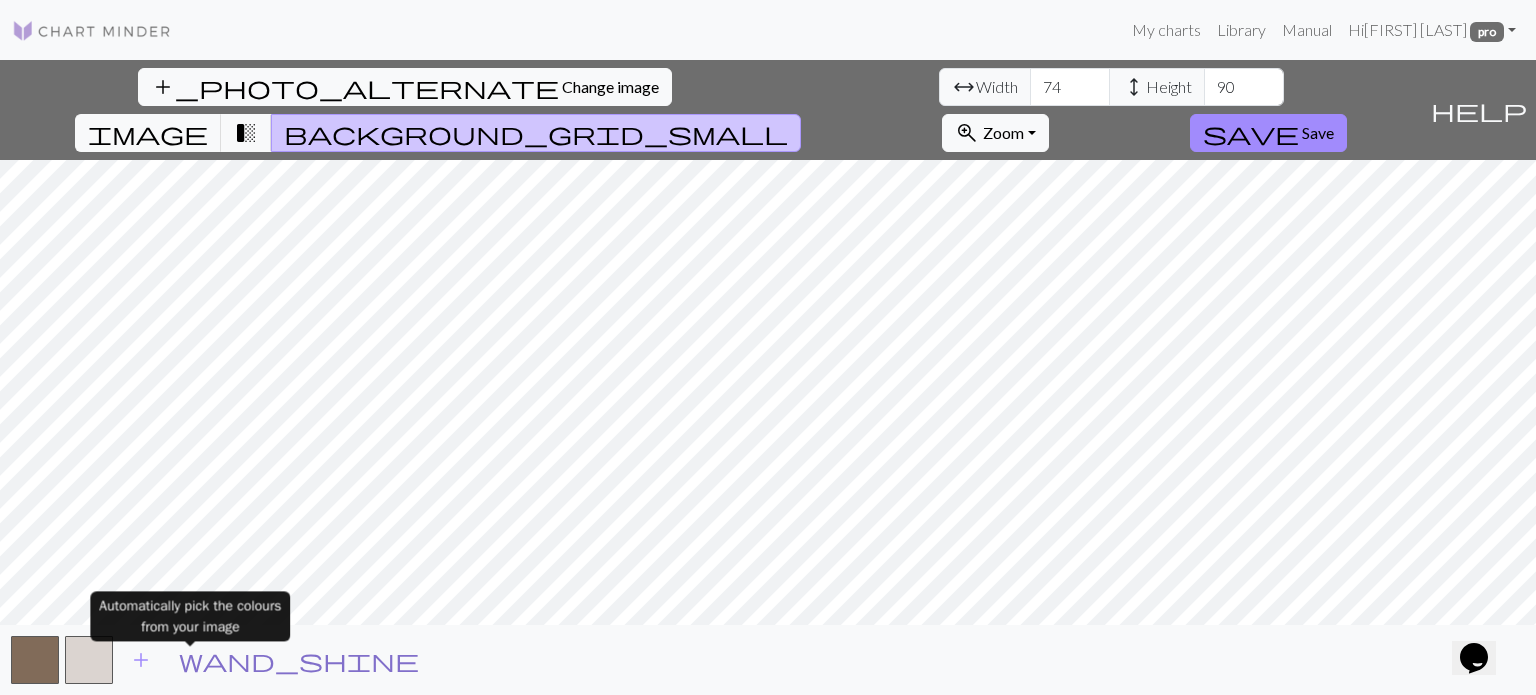 click on "wand_shine" at bounding box center [299, 660] 